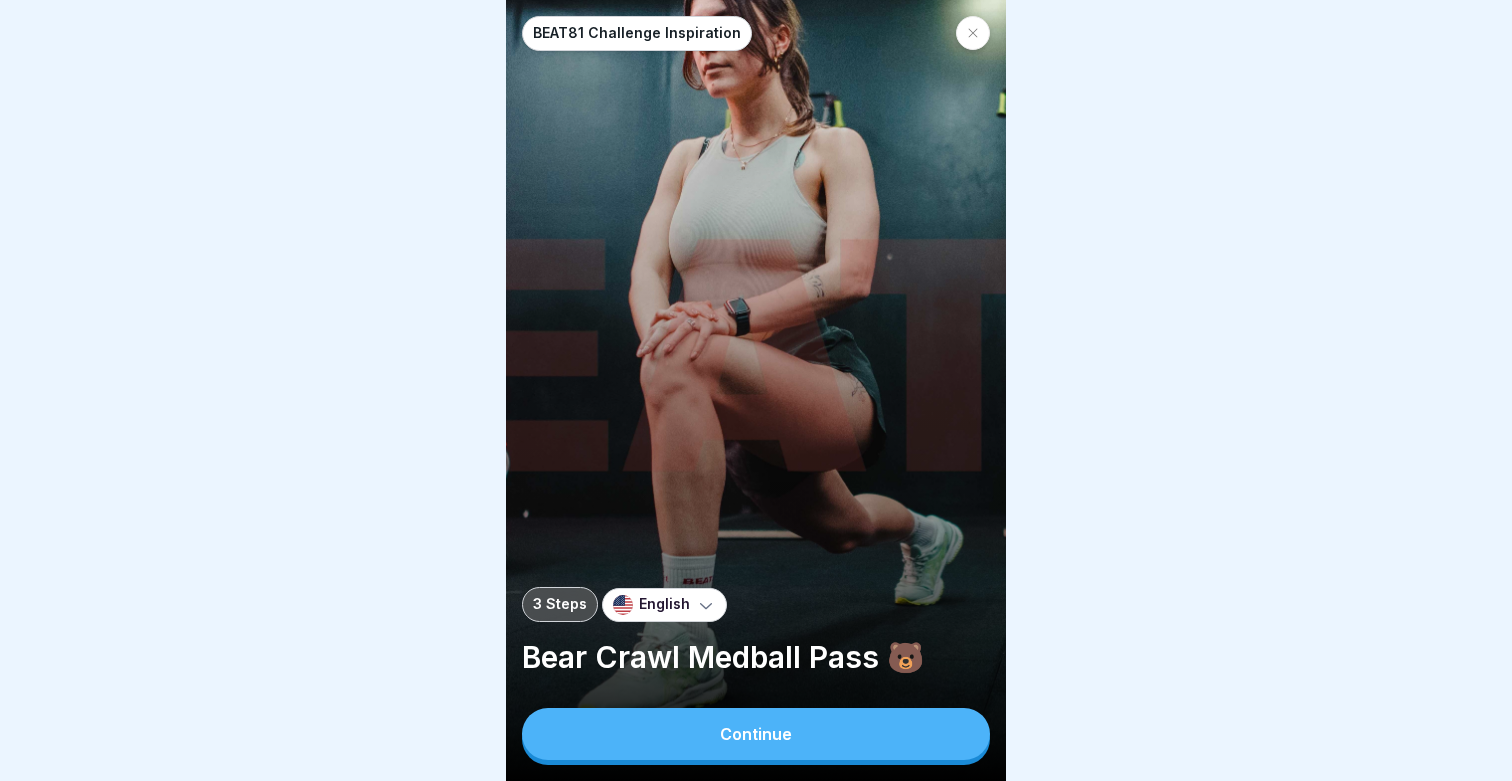 scroll, scrollTop: 0, scrollLeft: 0, axis: both 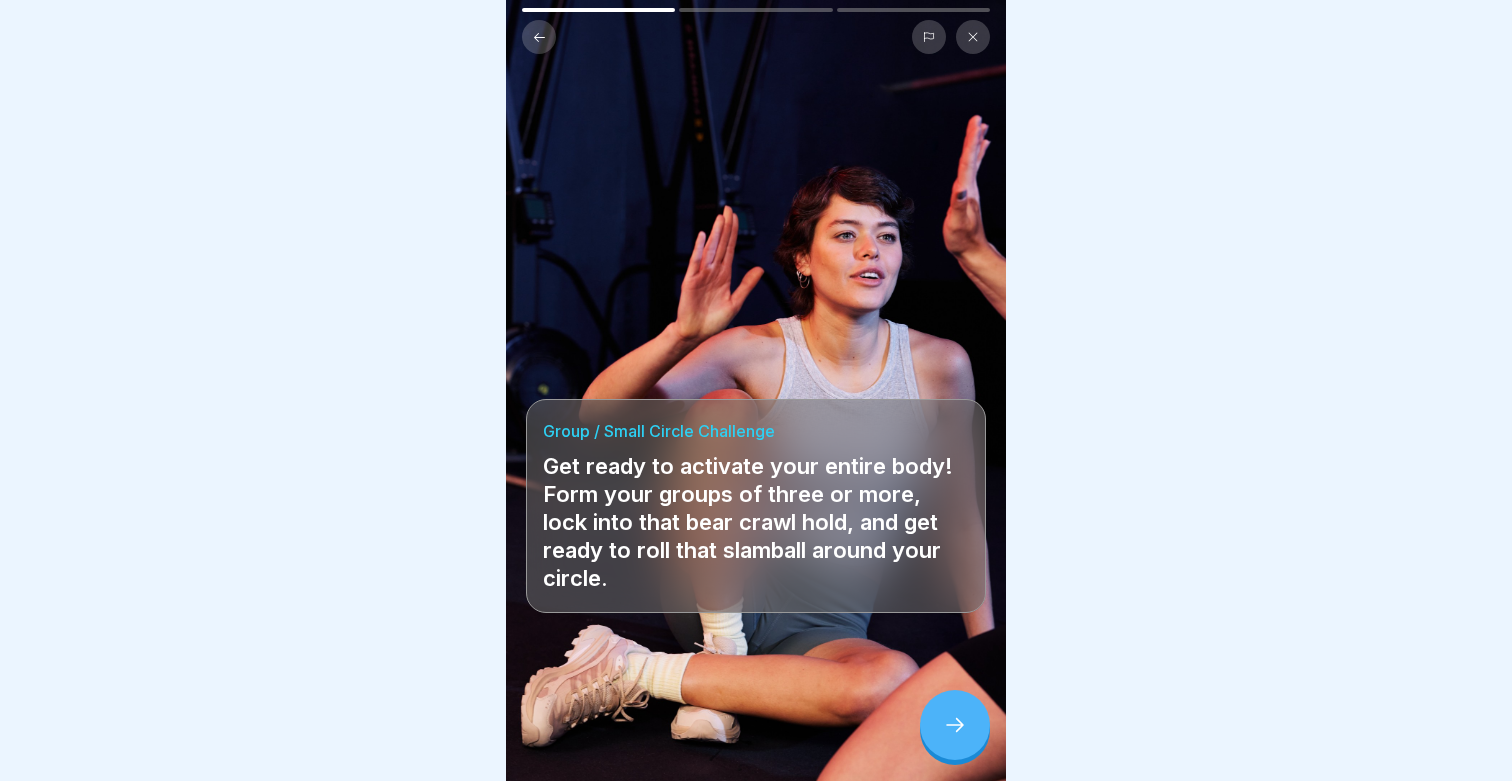 click at bounding box center [955, 725] 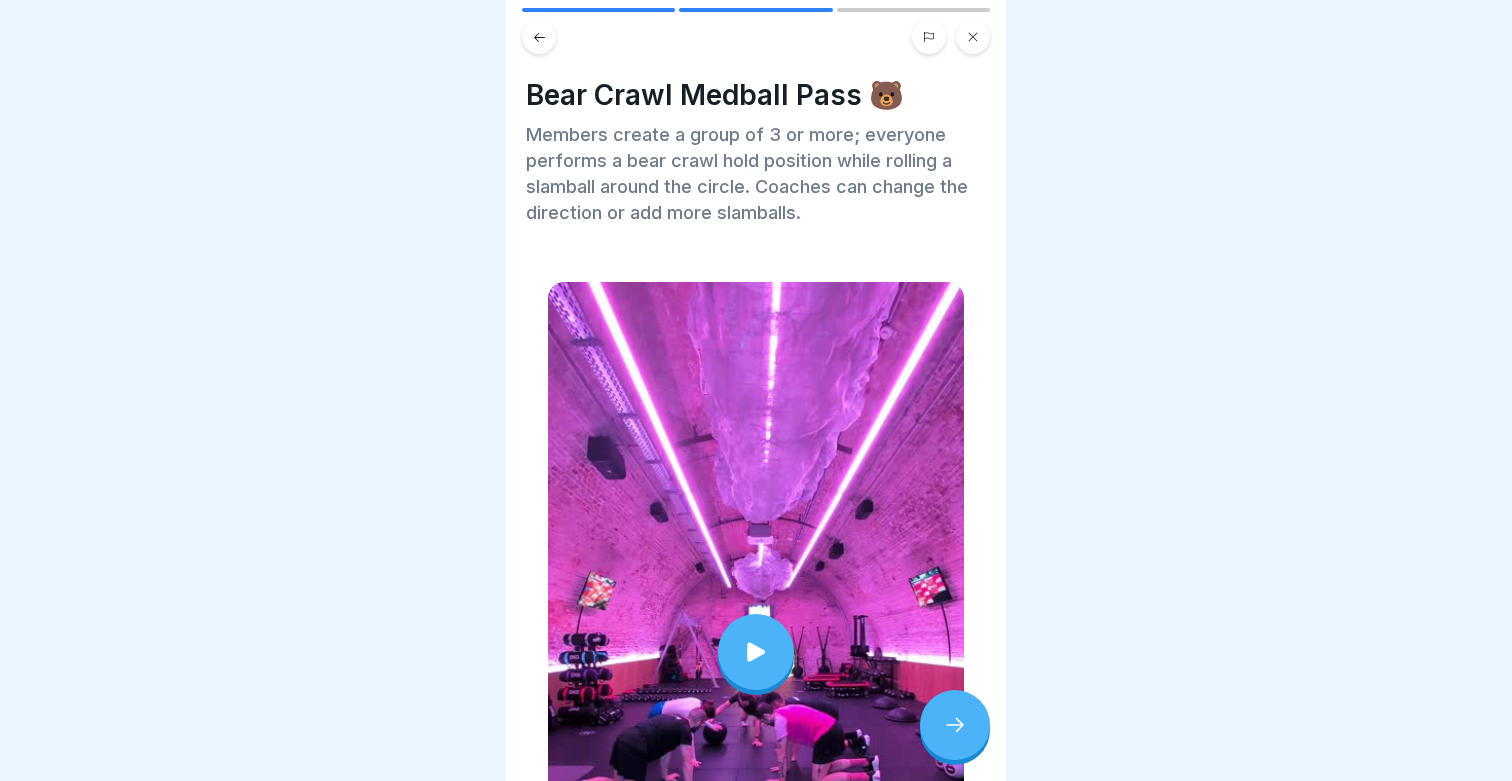 click at bounding box center (955, 725) 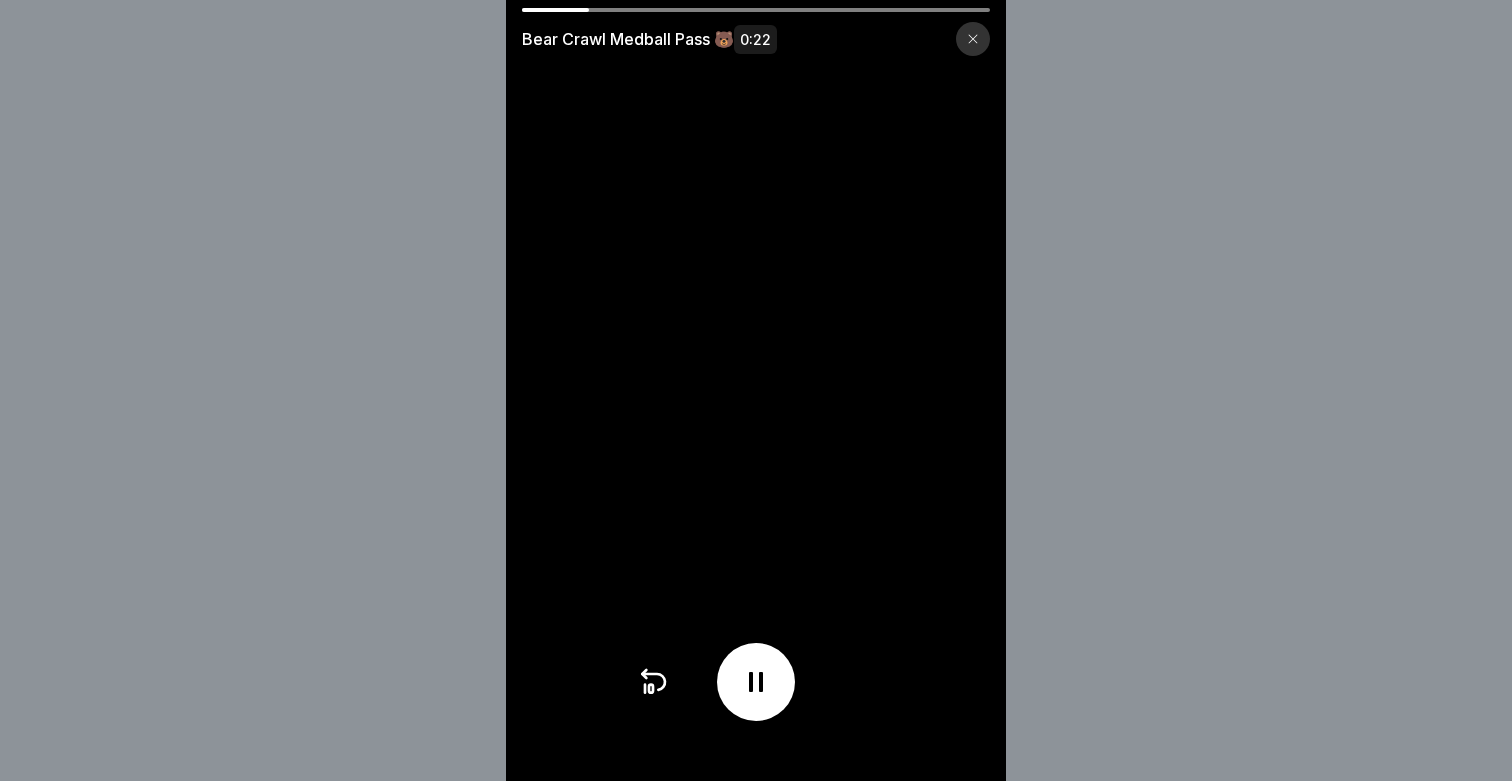drag, startPoint x: 651, startPoint y: 10, endPoint x: 667, endPoint y: 10, distance: 16 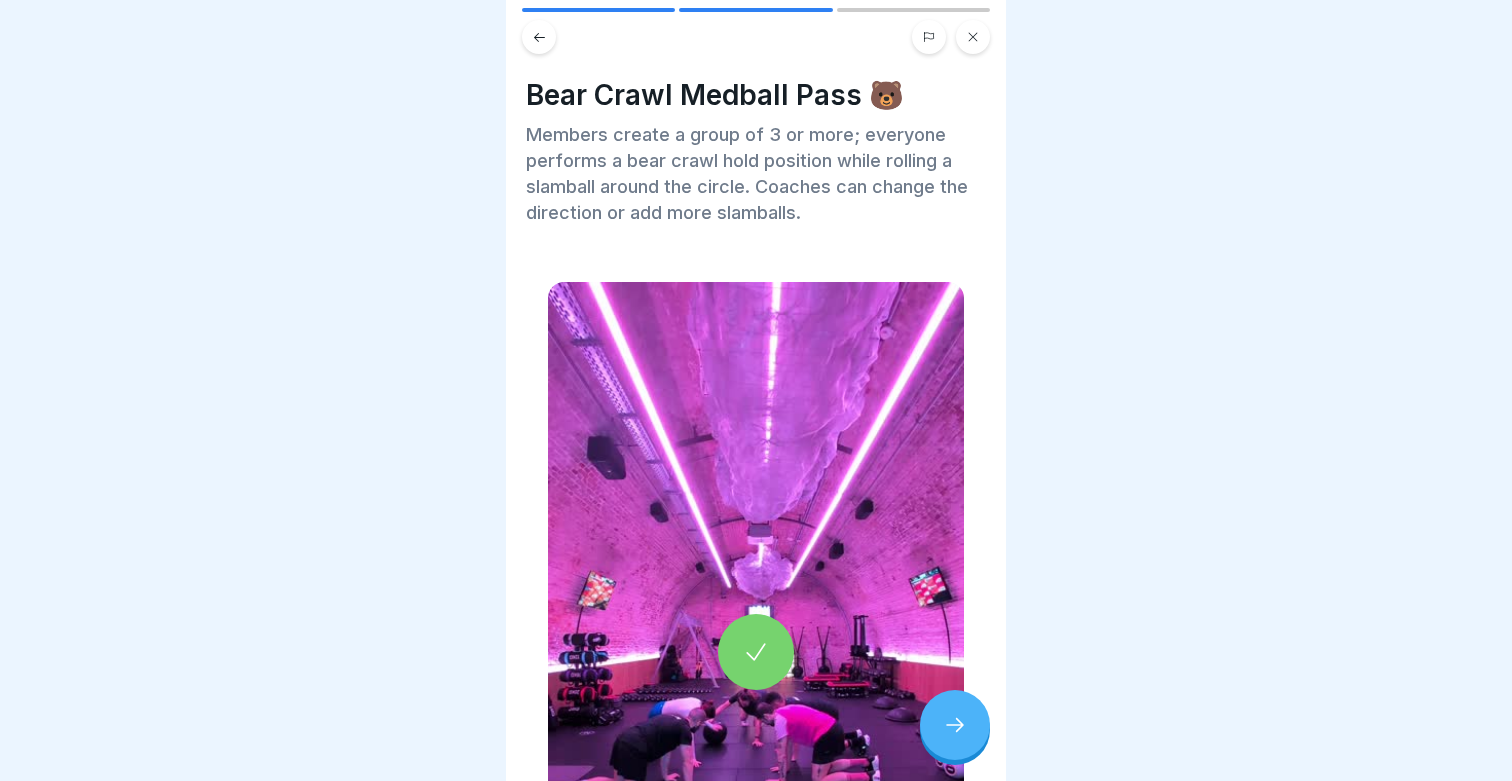 scroll, scrollTop: 360, scrollLeft: 0, axis: vertical 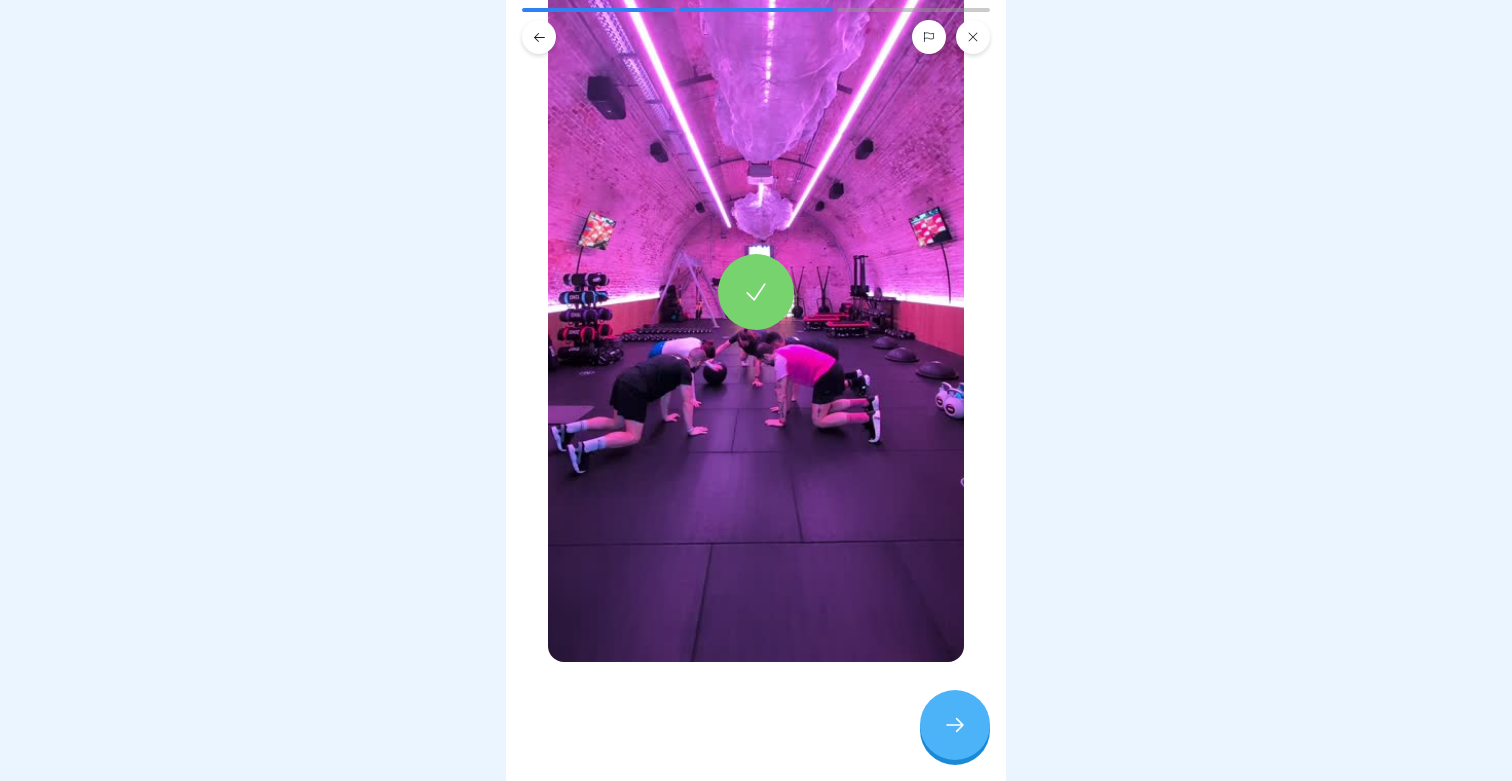 click at bounding box center (955, 725) 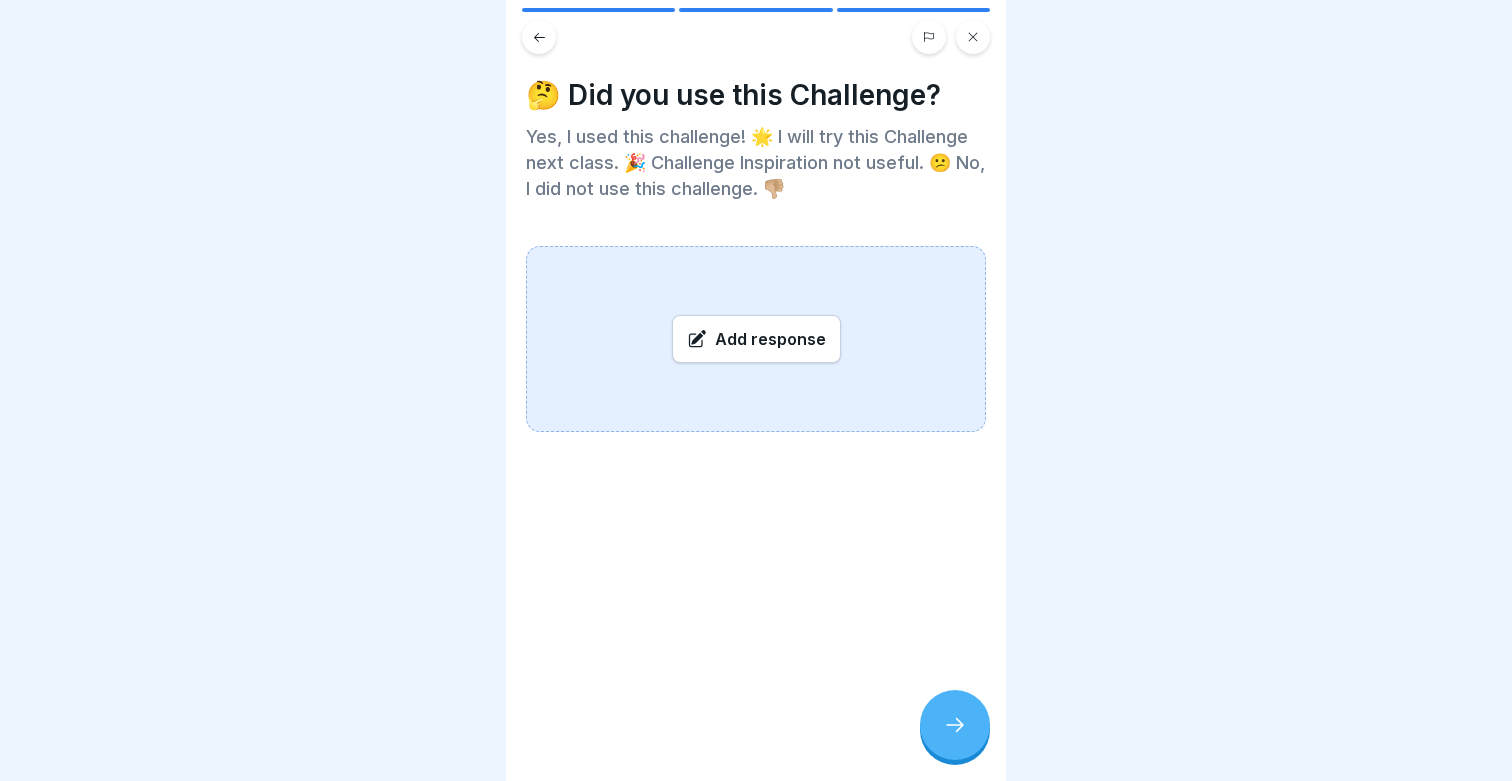 click at bounding box center (955, 725) 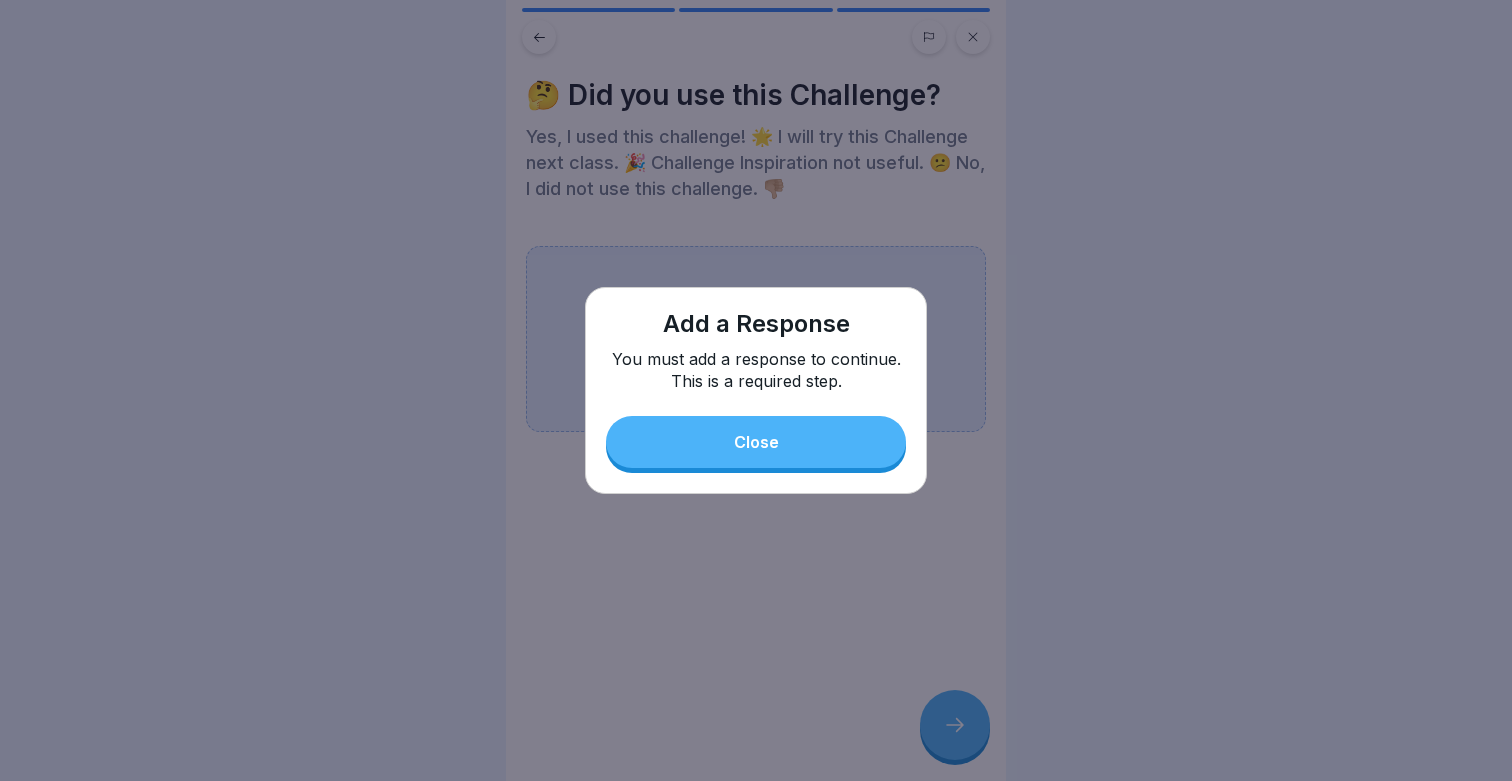 click on "Close" at bounding box center (756, 442) 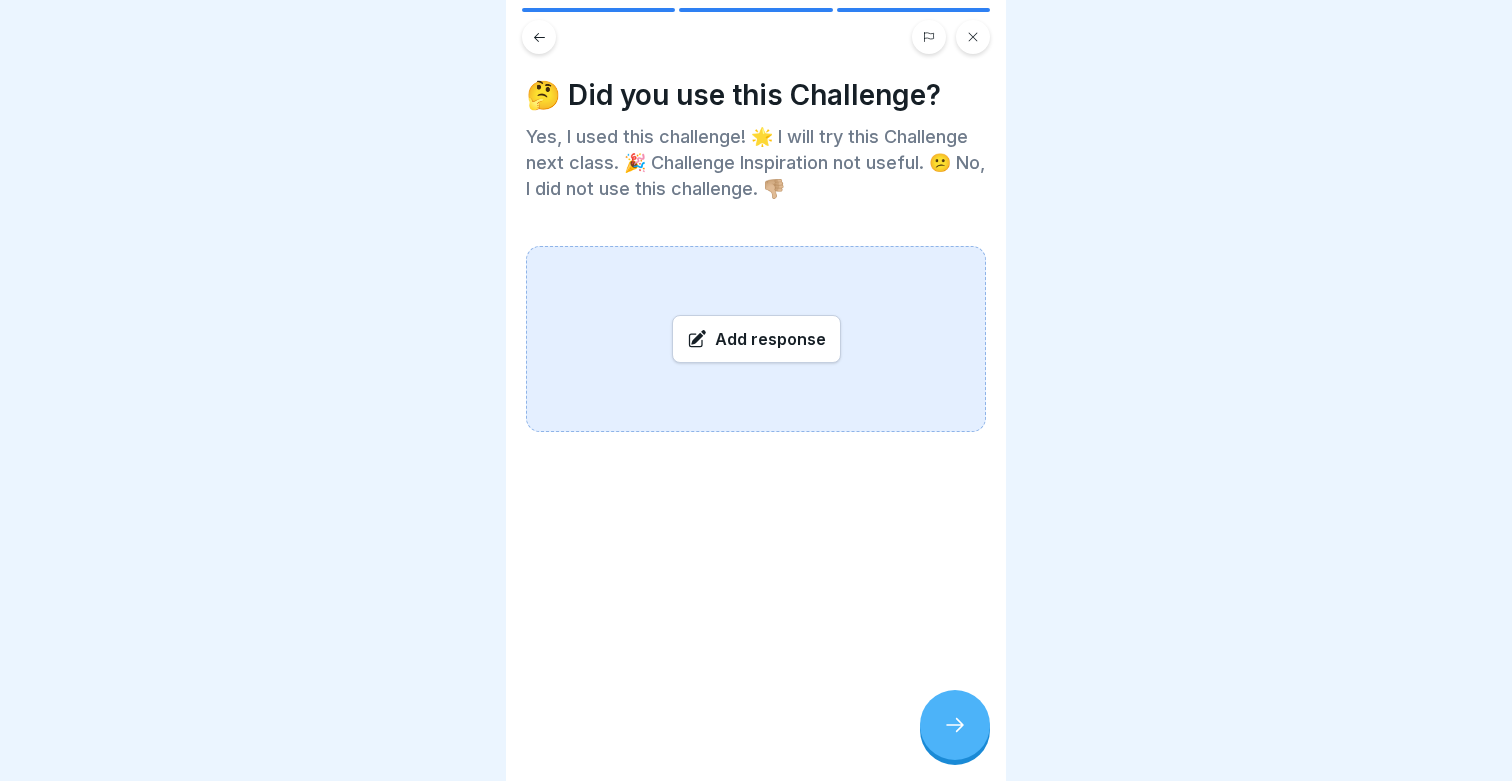 click at bounding box center [955, 725] 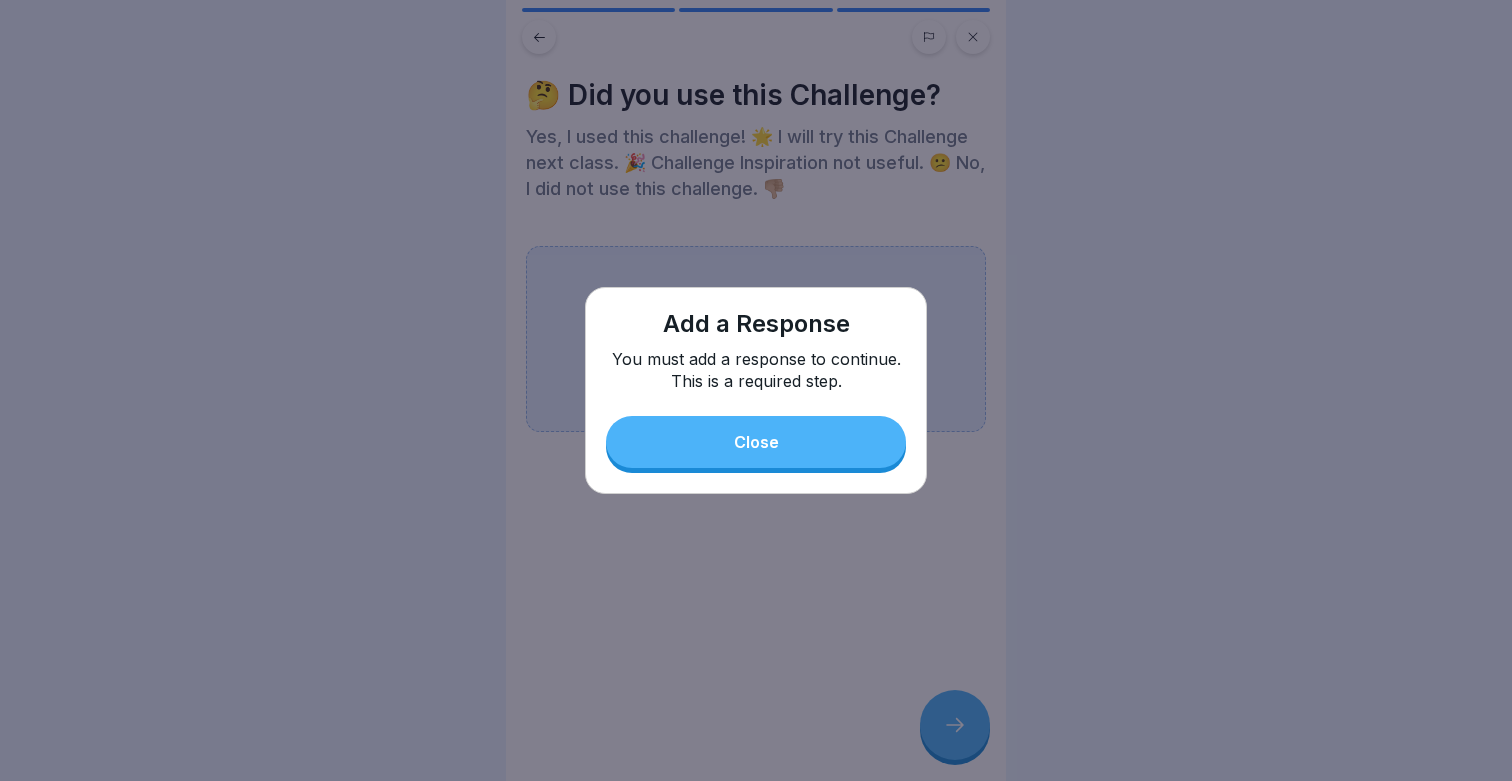 click on "Close" at bounding box center (756, 442) 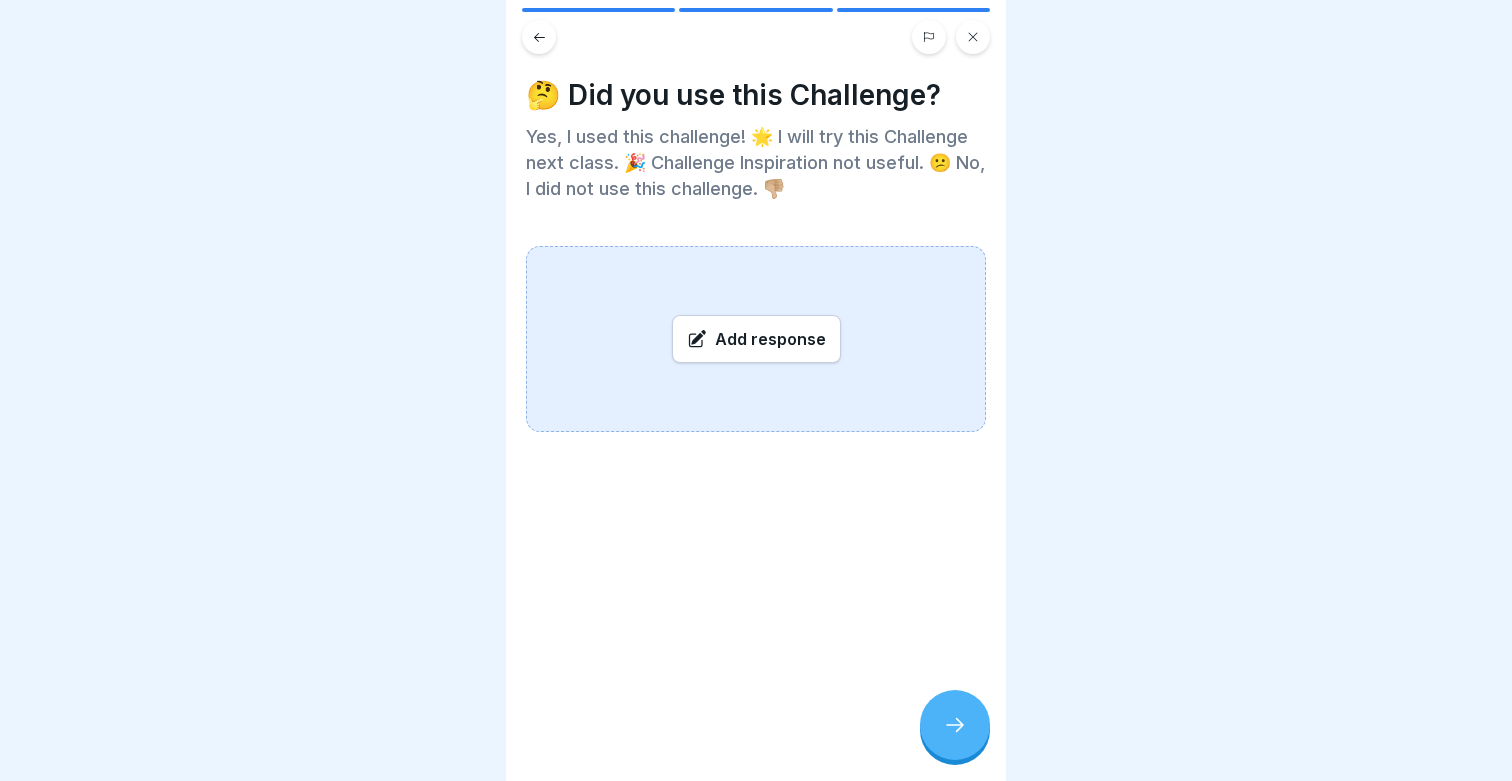 click on "Add response" at bounding box center [756, 339] 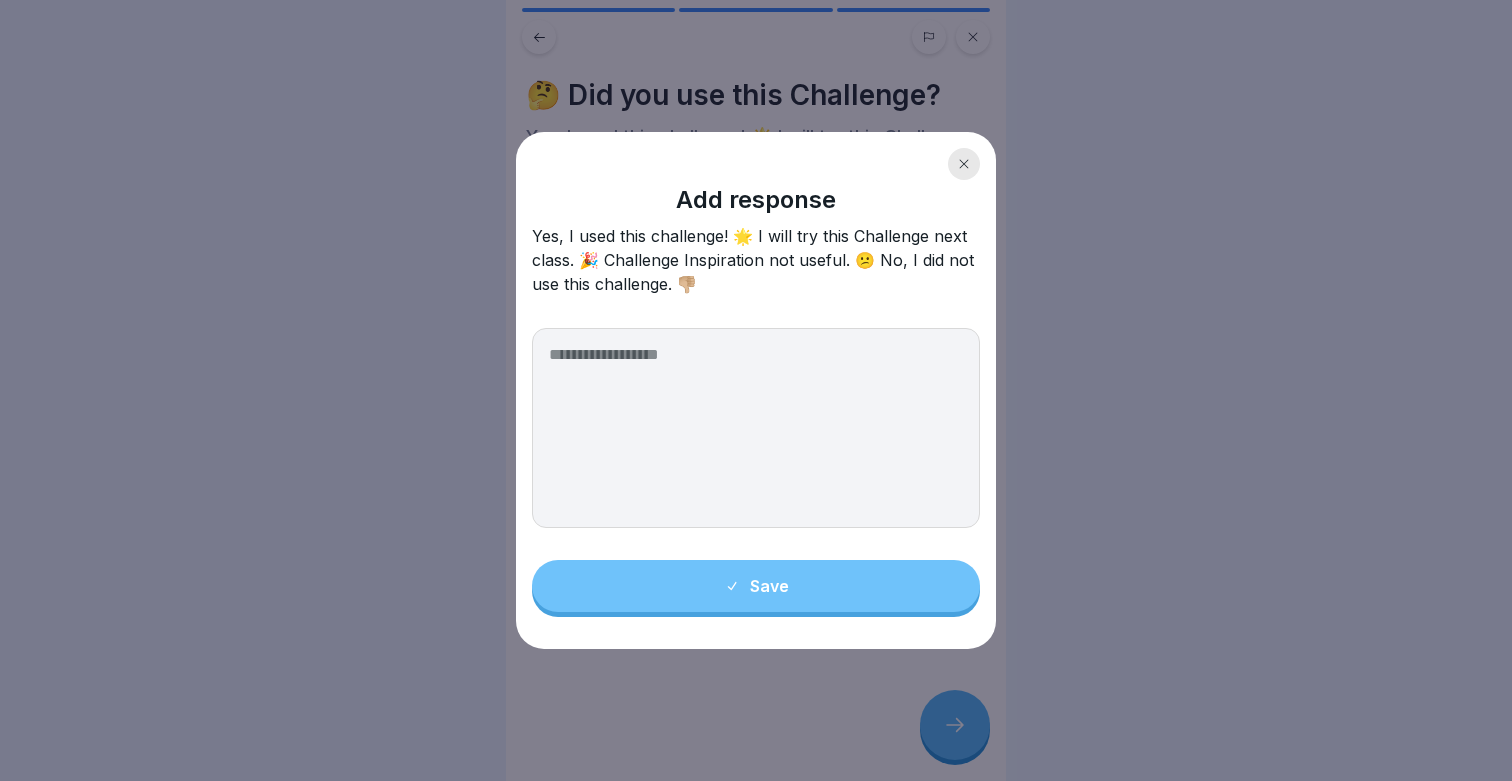 drag, startPoint x: 532, startPoint y: 231, endPoint x: 702, endPoint y: 229, distance: 170.01176 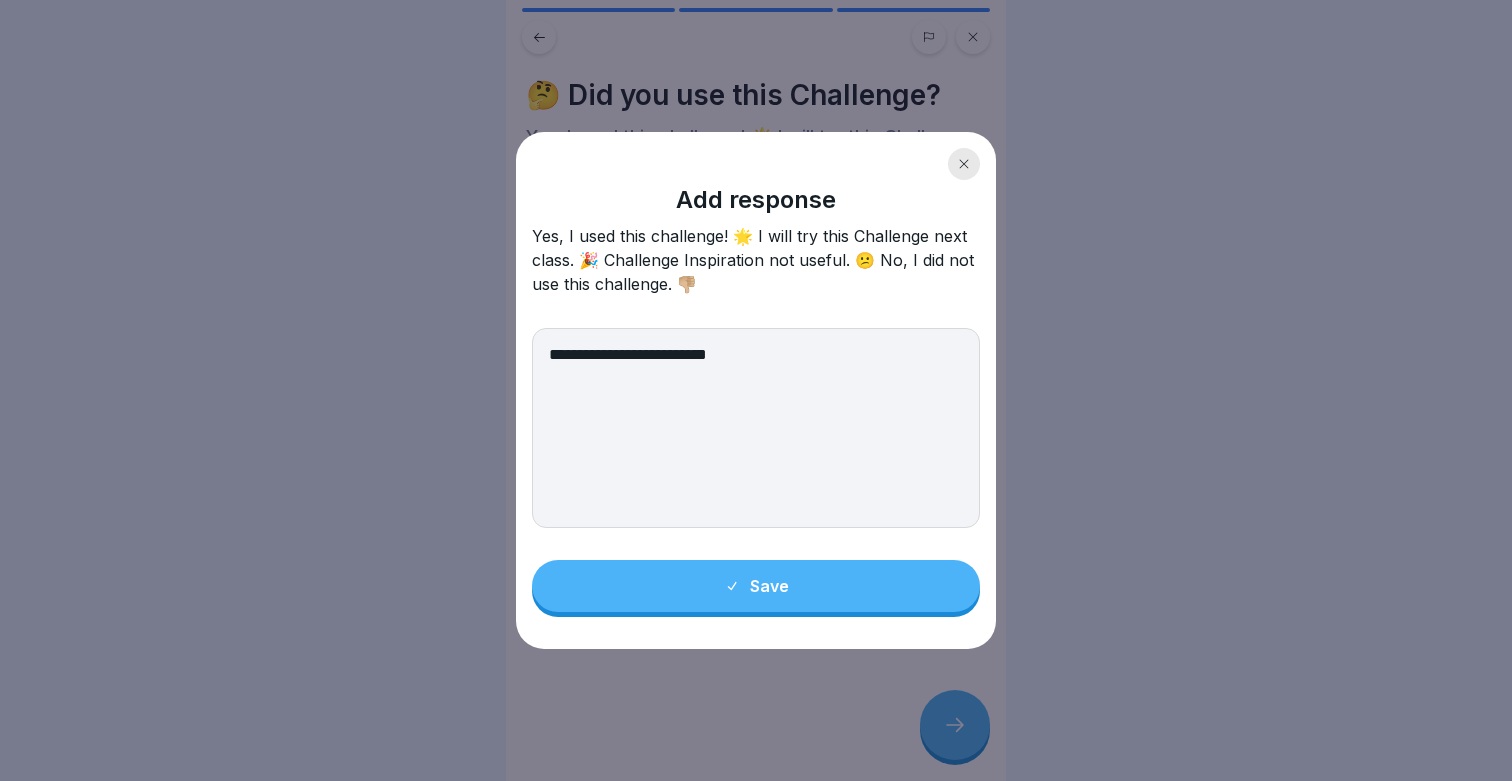 drag, startPoint x: 583, startPoint y: 355, endPoint x: 855, endPoint y: 352, distance: 272.01654 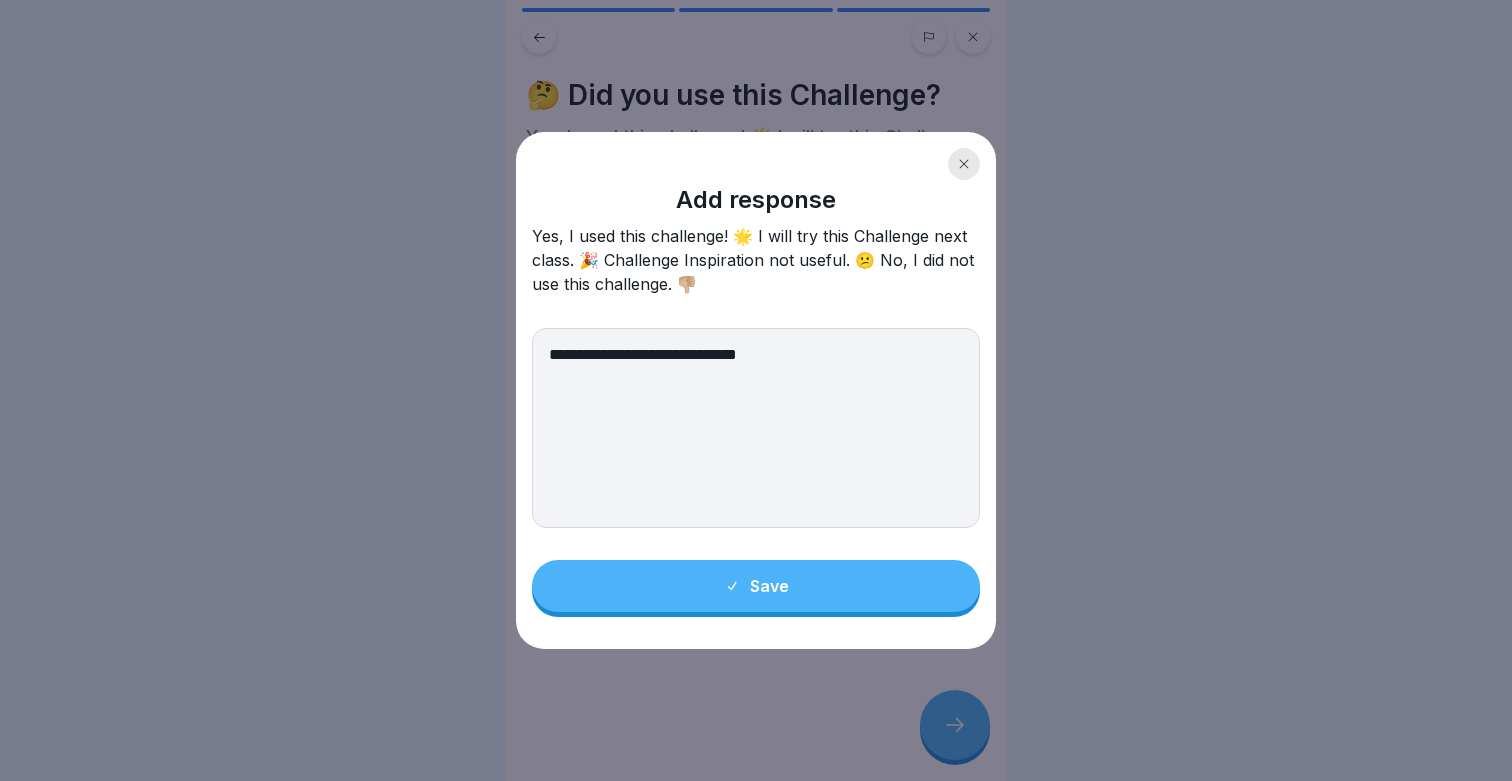 type on "**********" 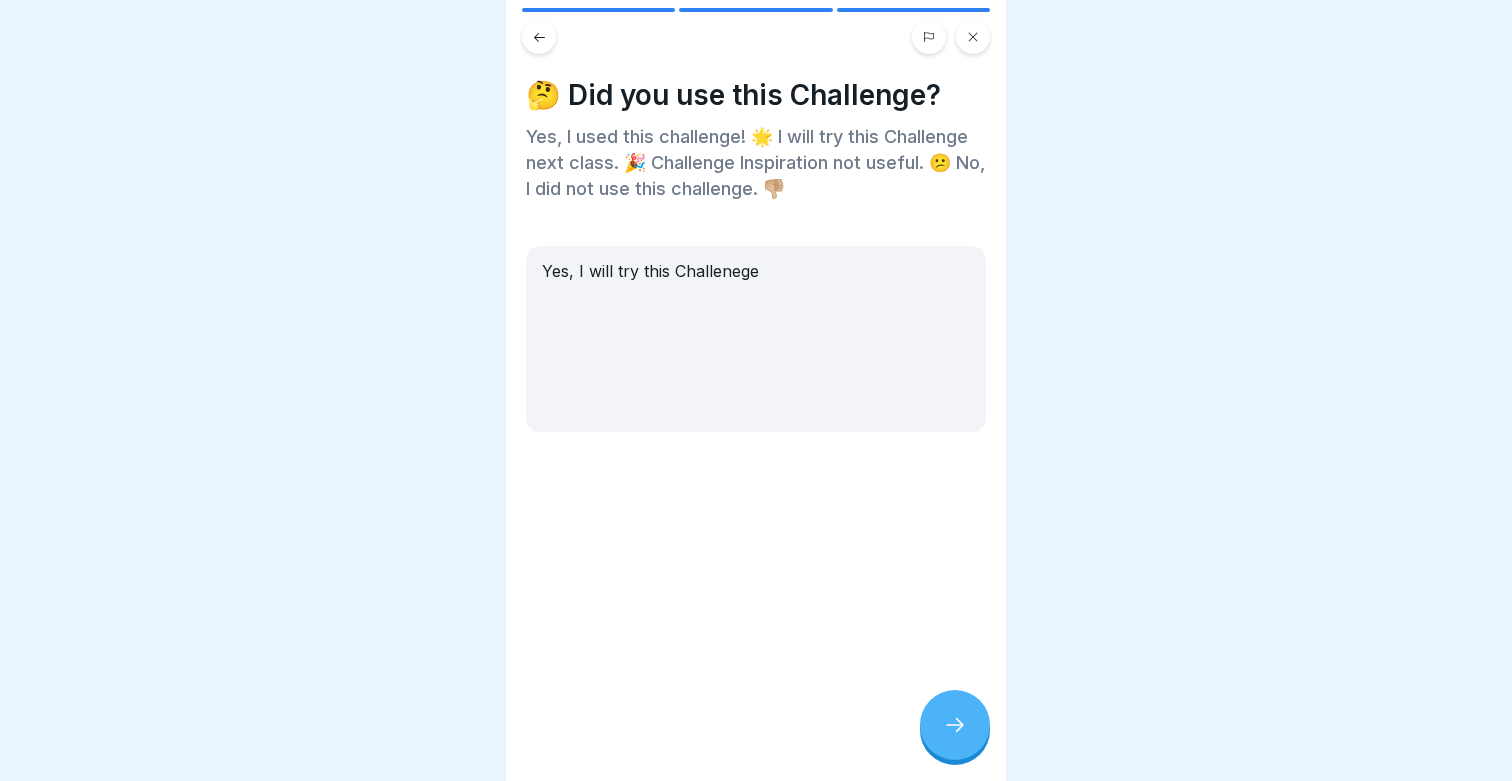 click 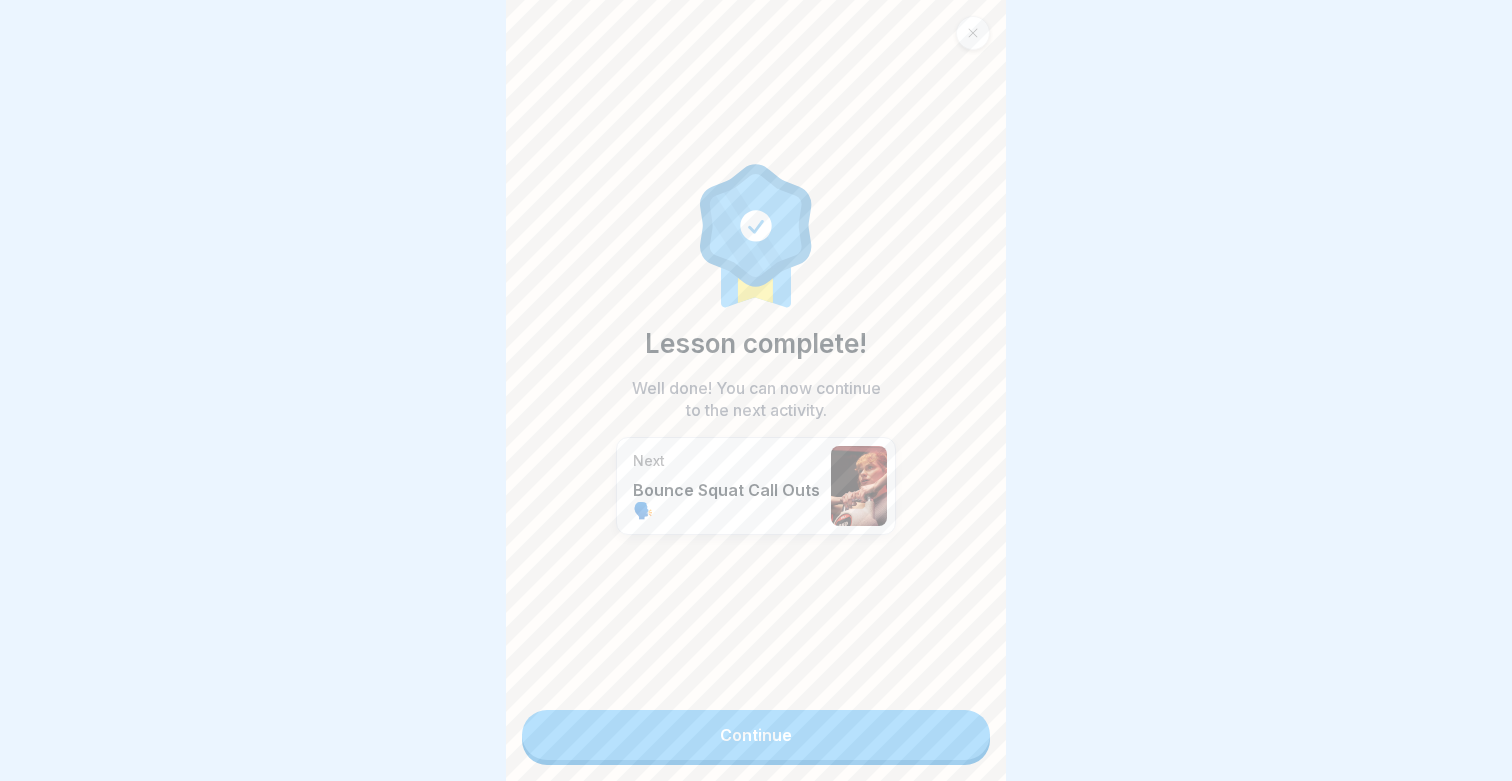 click on "Continue" at bounding box center [756, 735] 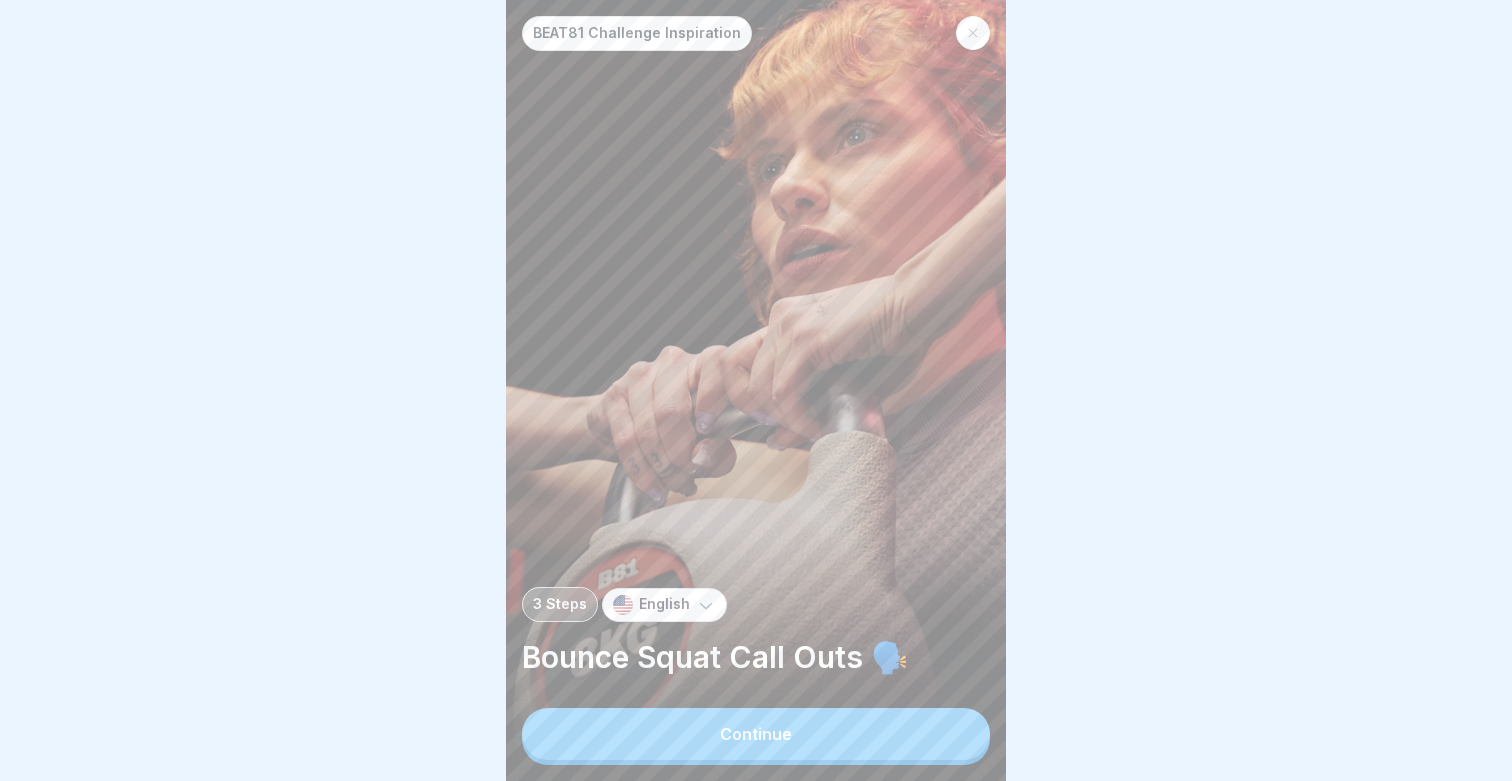 click on "Continue" at bounding box center (756, 734) 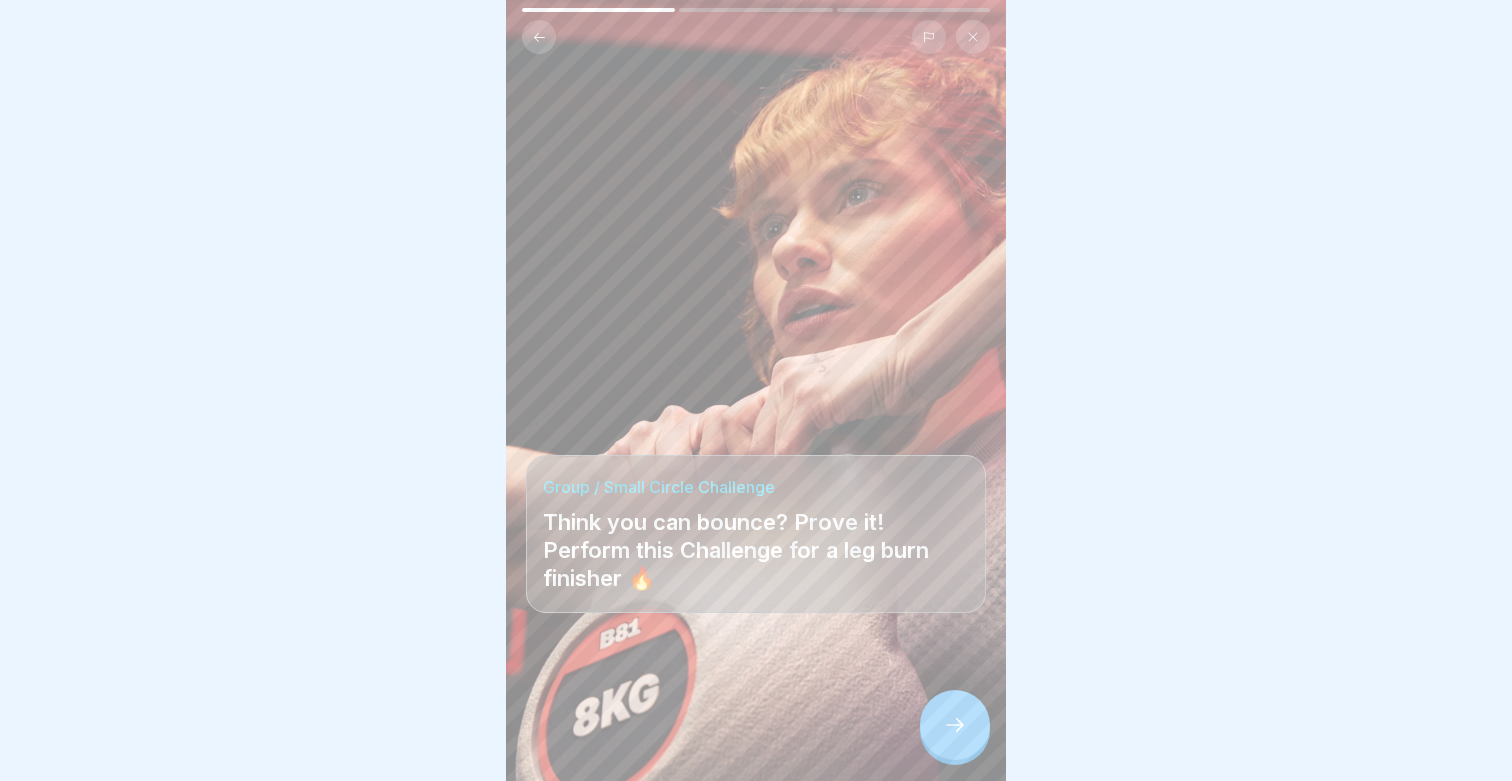 click 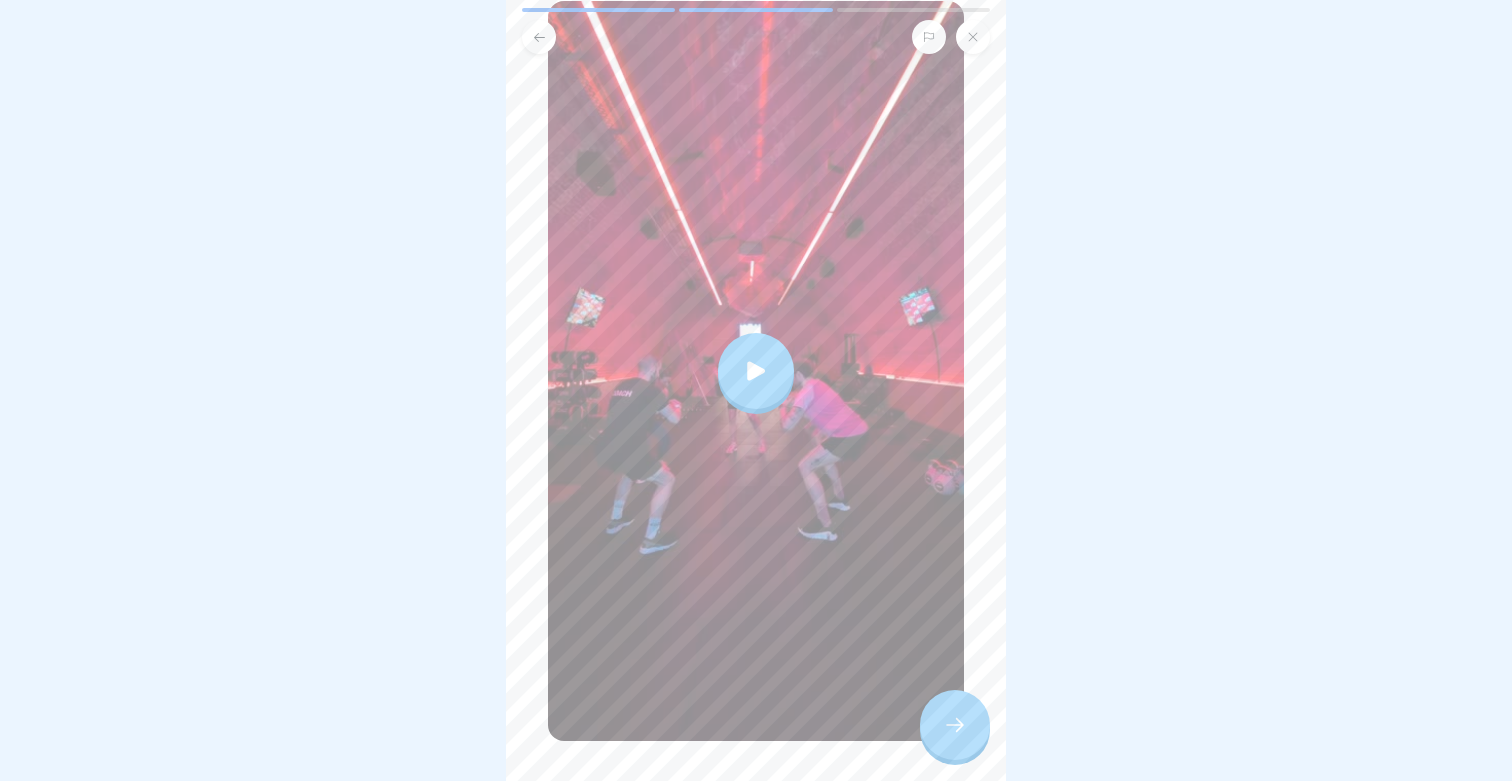 scroll, scrollTop: 276, scrollLeft: 0, axis: vertical 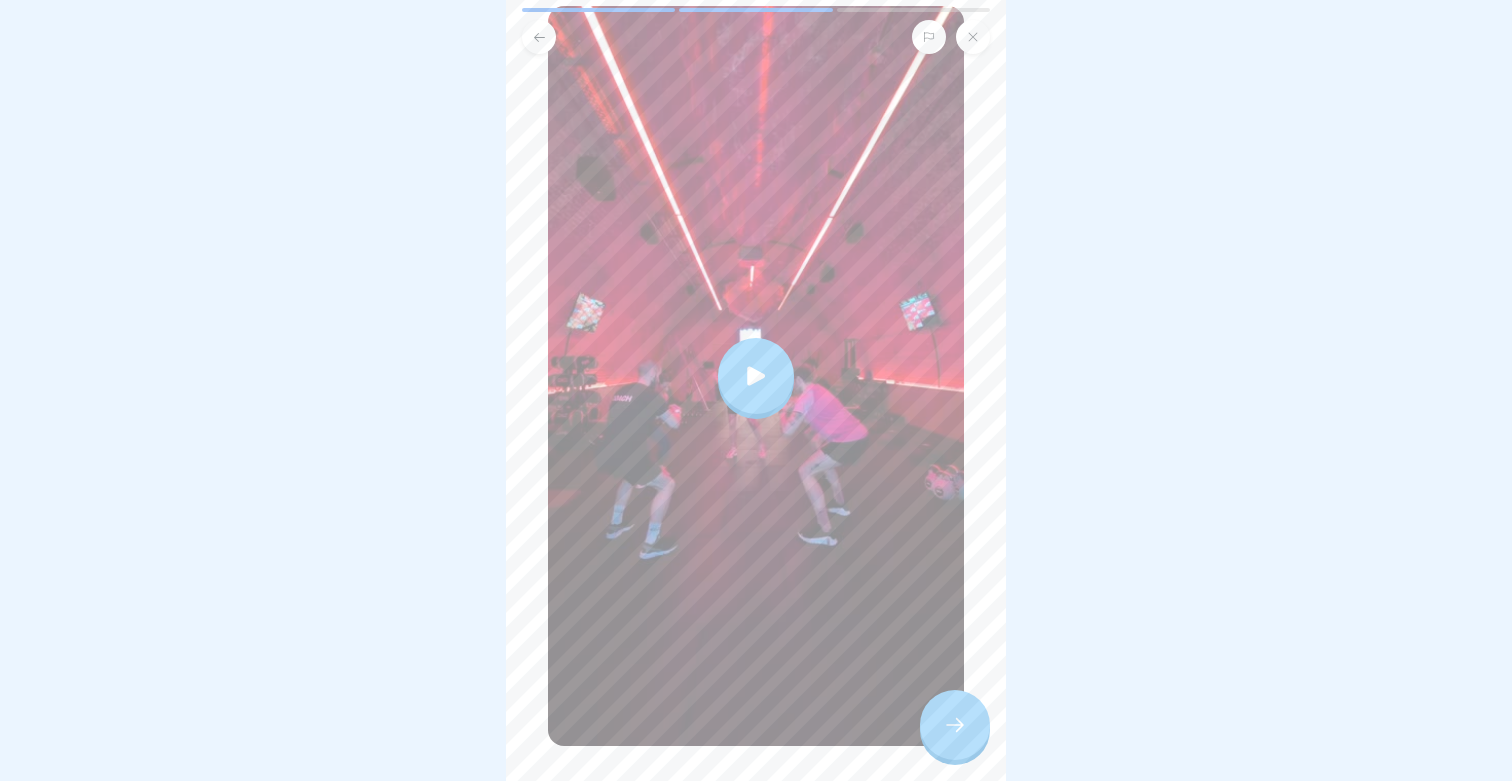 click 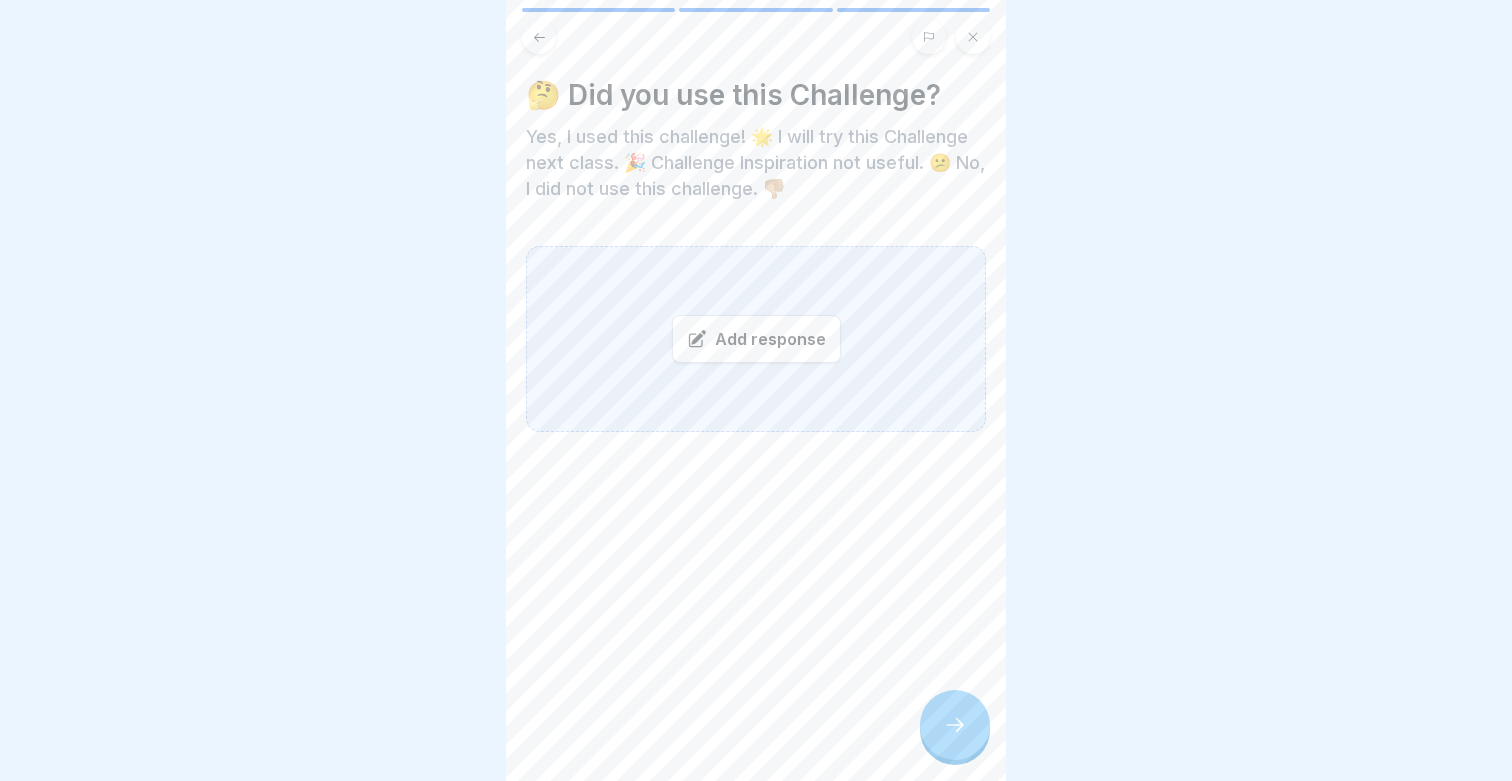 click at bounding box center (539, 37) 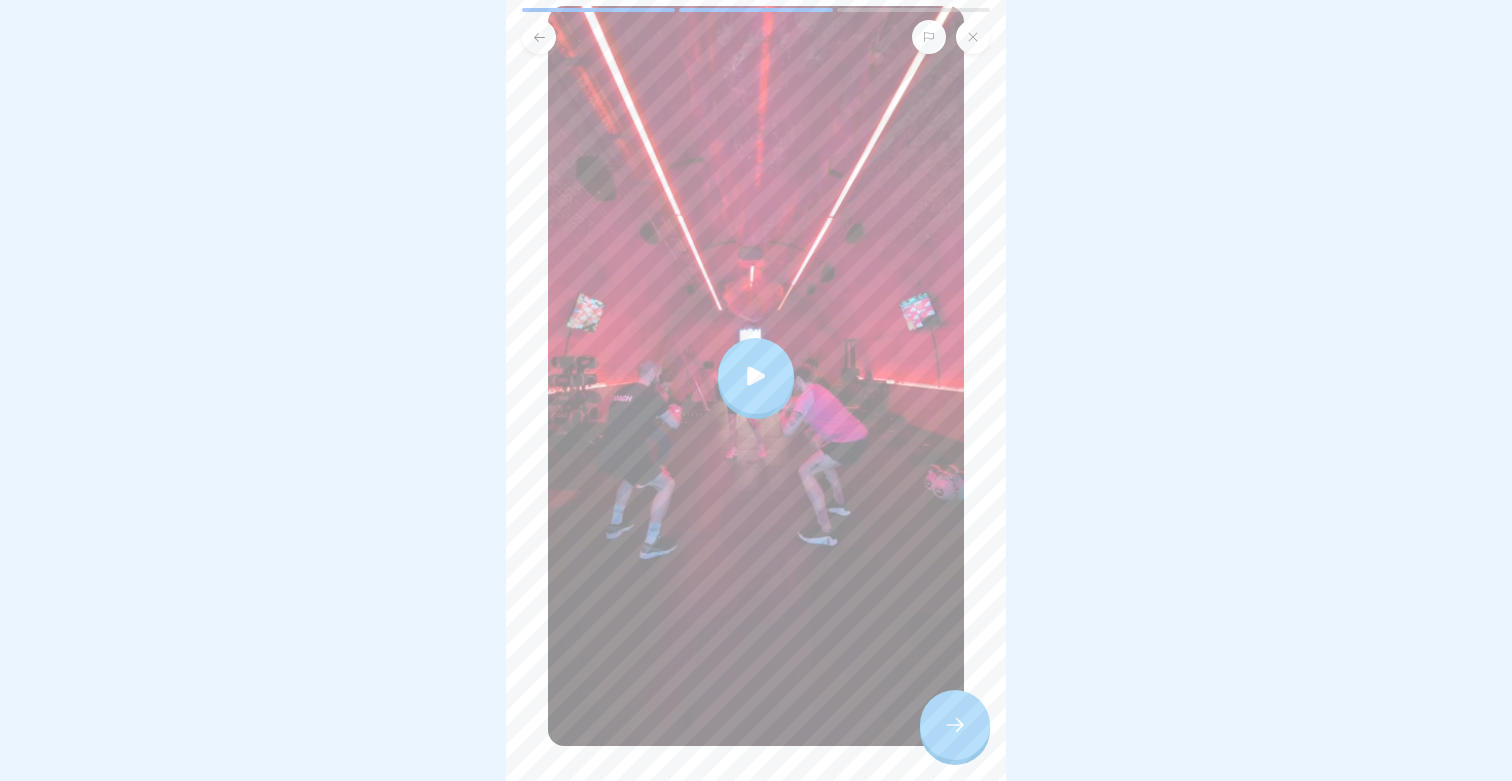 click at bounding box center [756, 376] 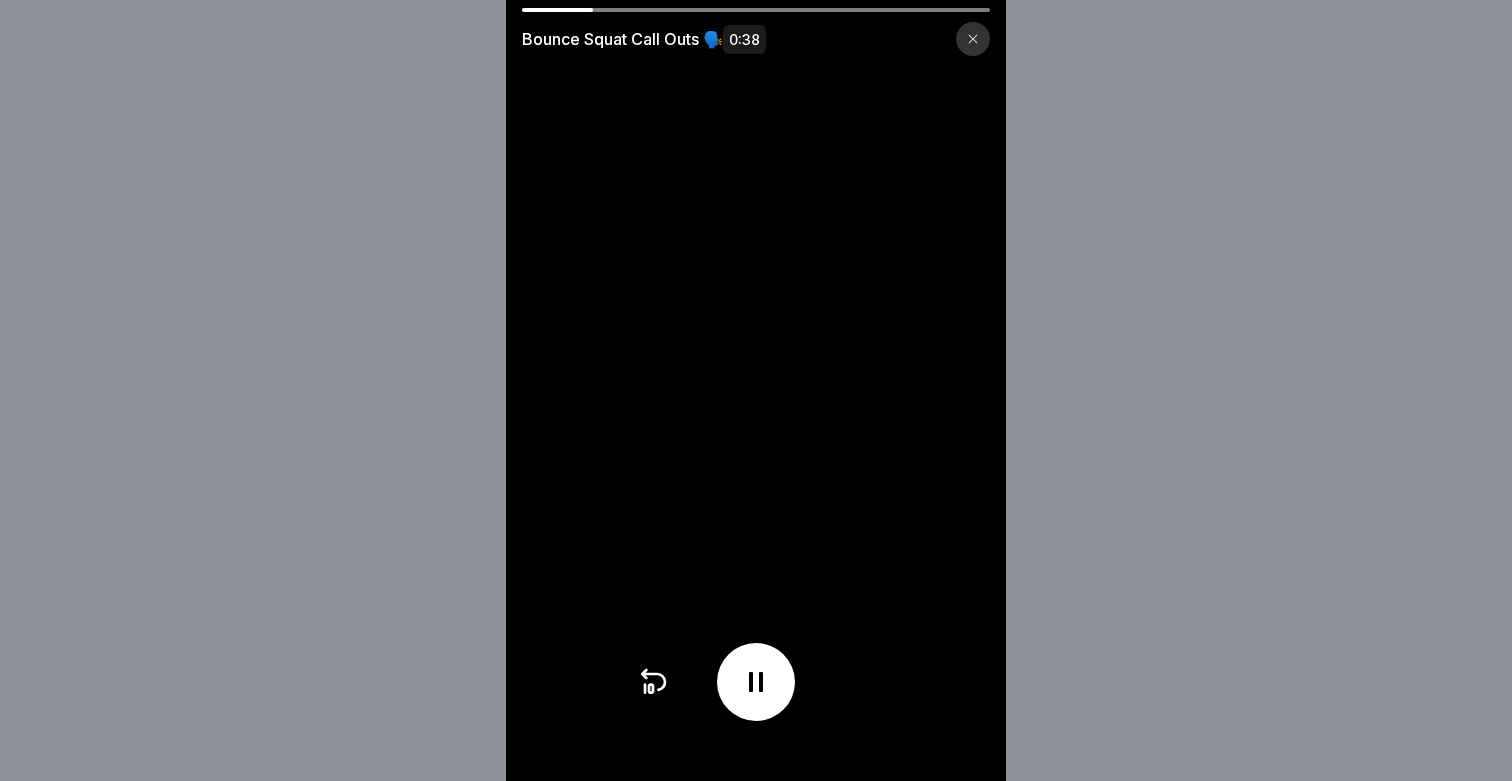click at bounding box center [973, 39] 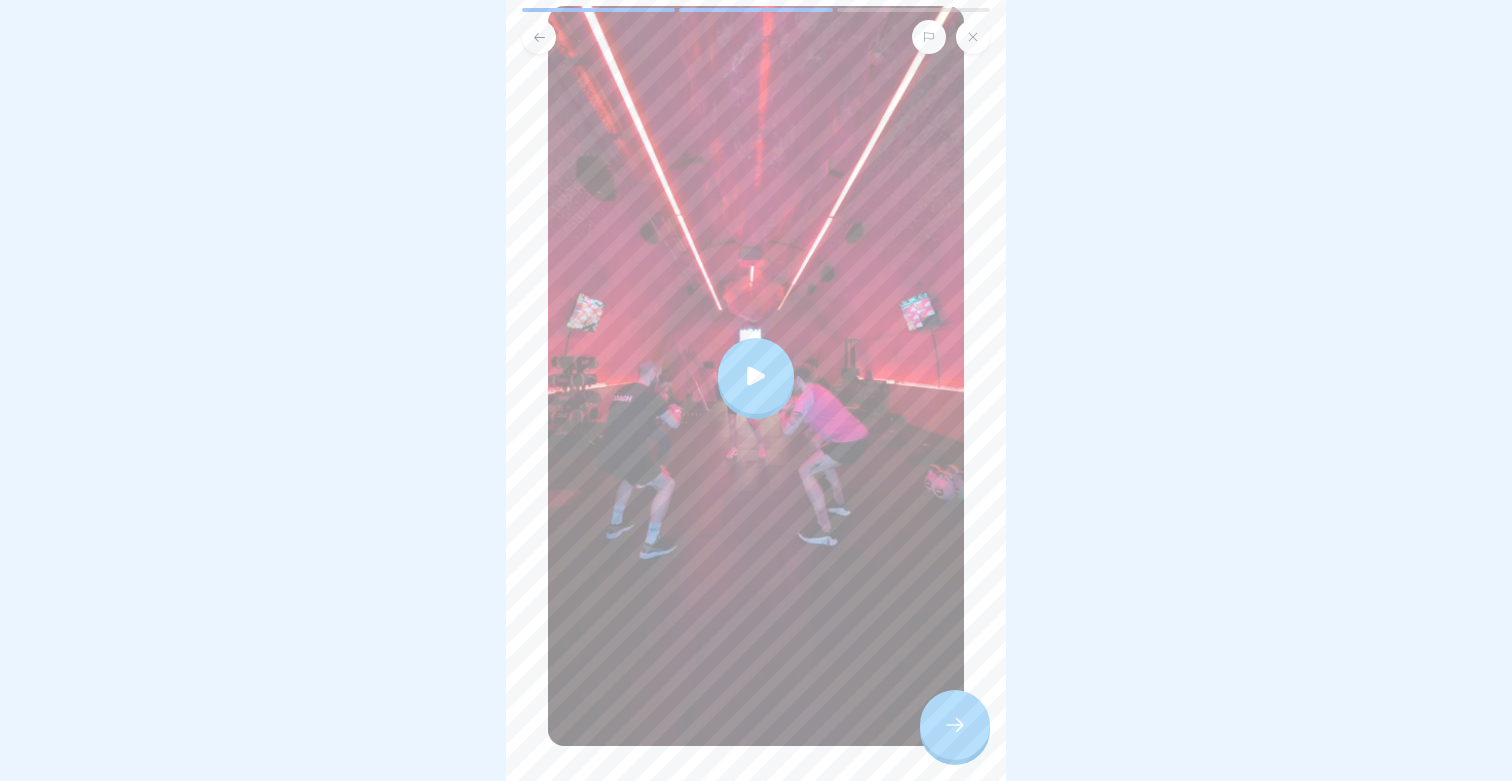 click at bounding box center [955, 725] 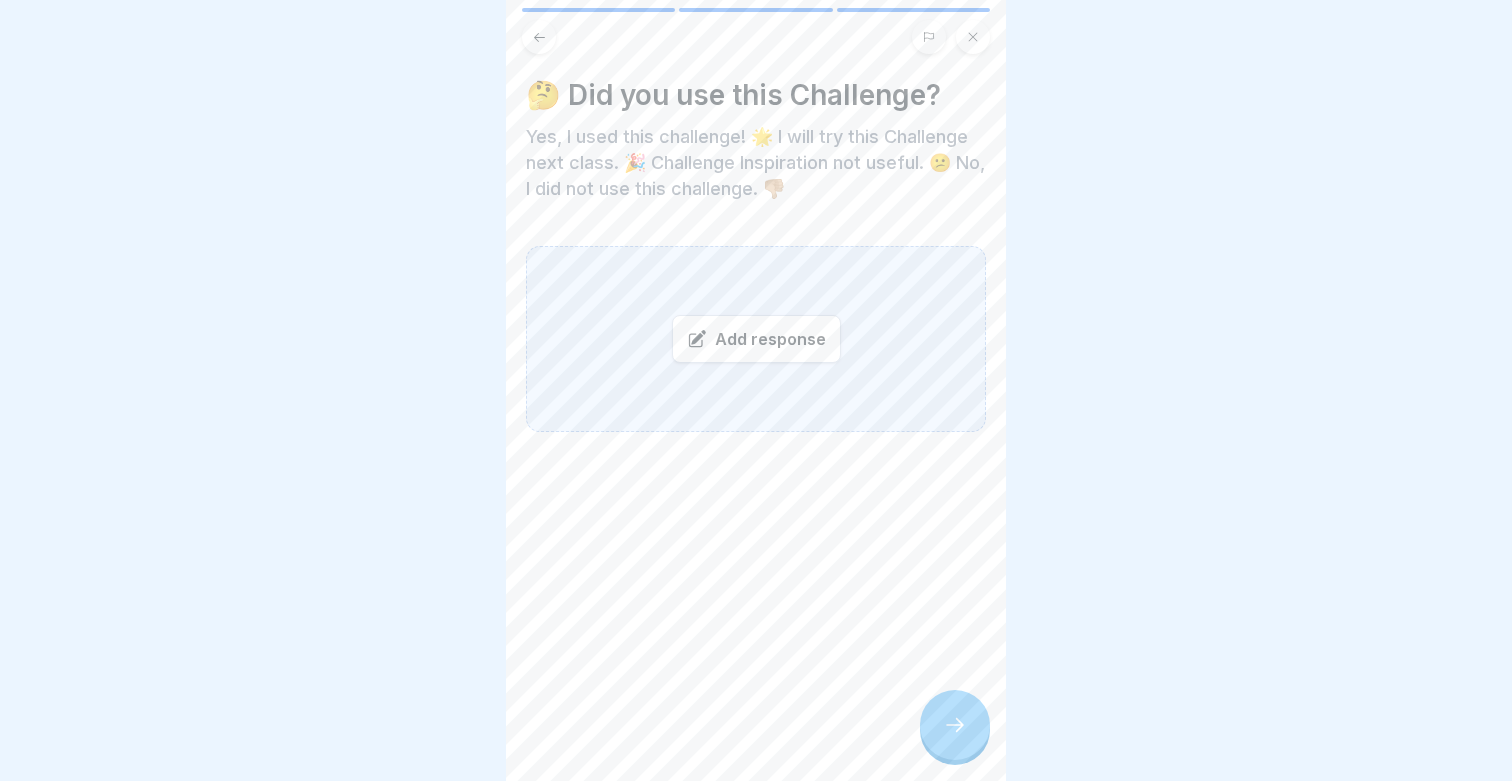 click at bounding box center [955, 725] 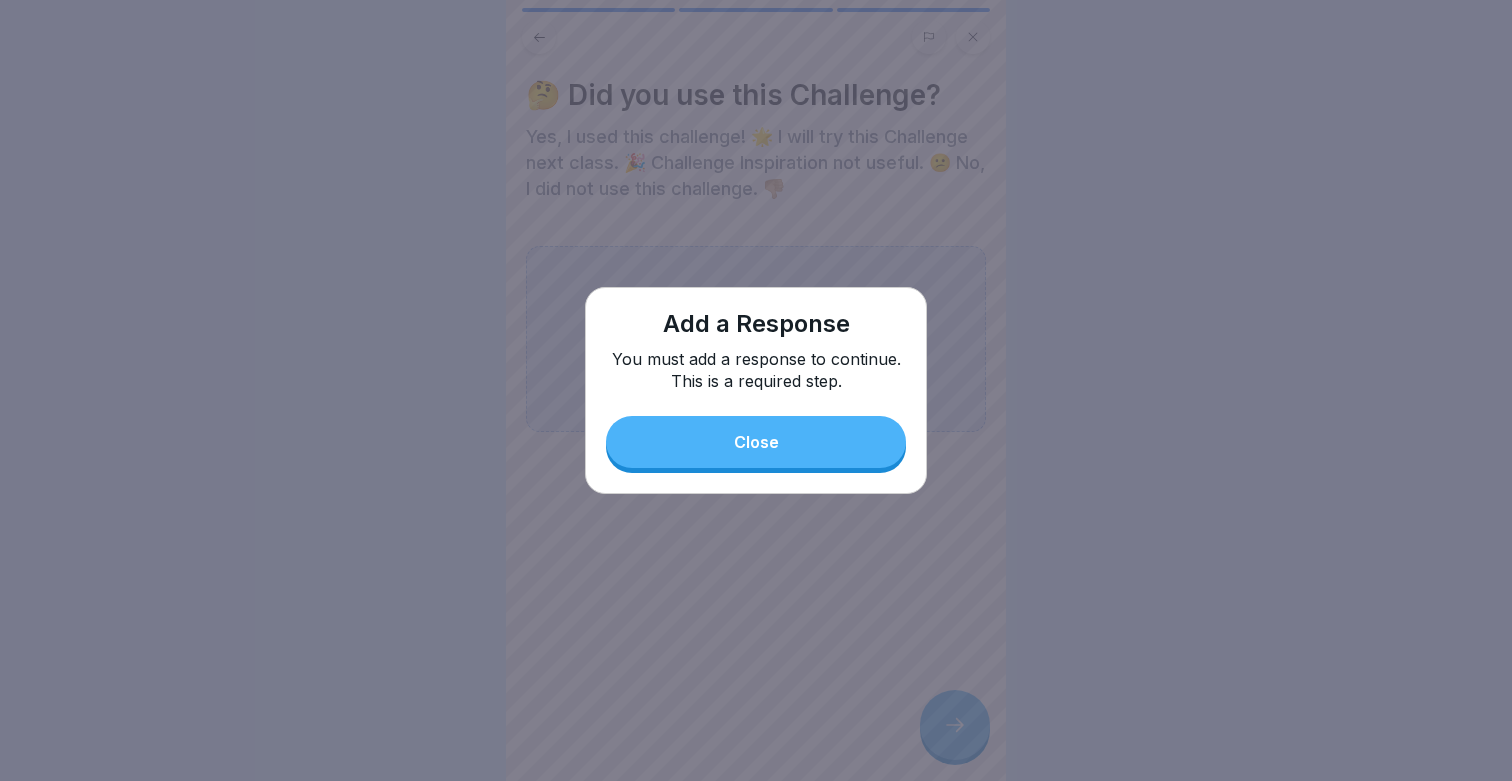 click on "Add a Response You must add a response to continue. This is a required step. Close" at bounding box center [756, 390] 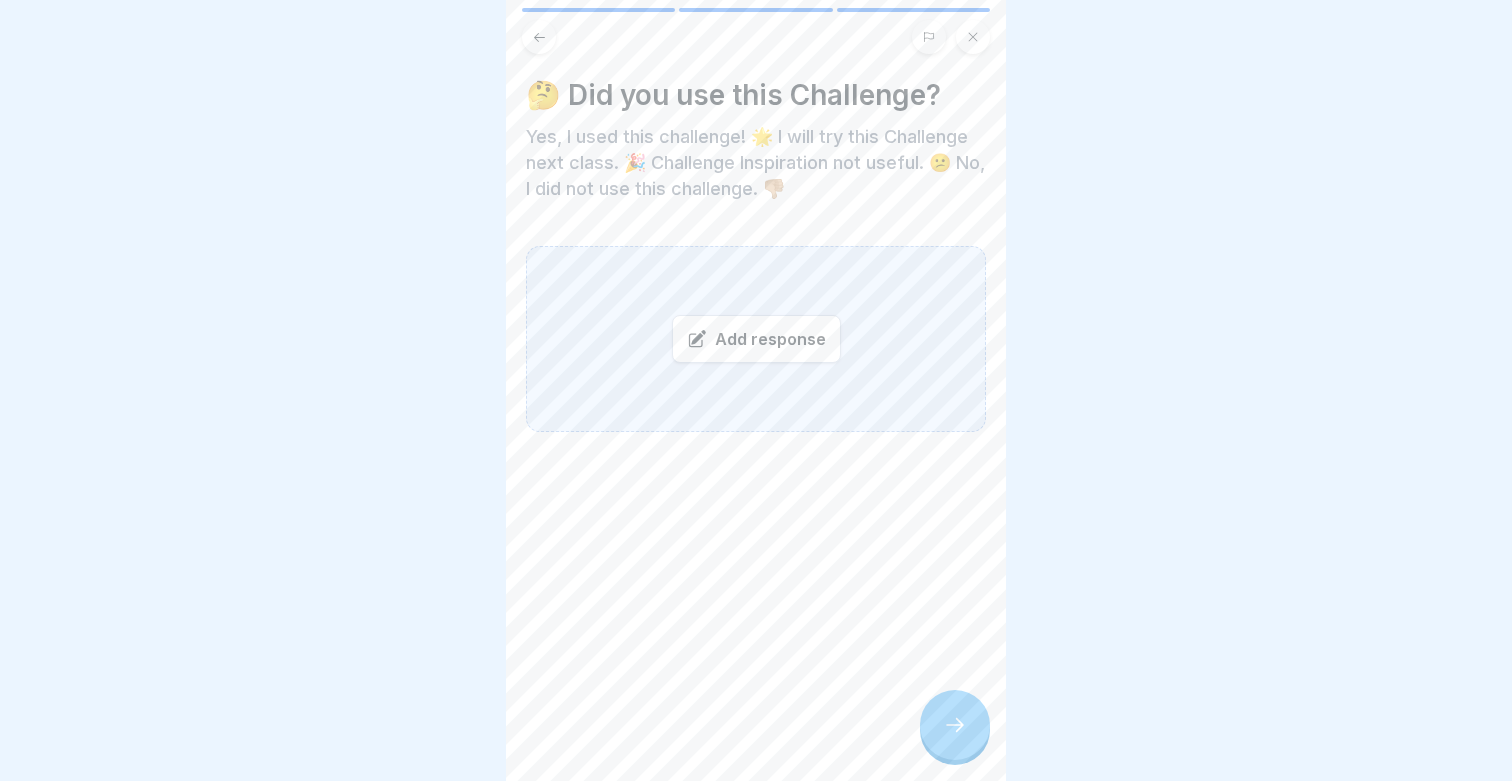 click on "Add response" at bounding box center [756, 339] 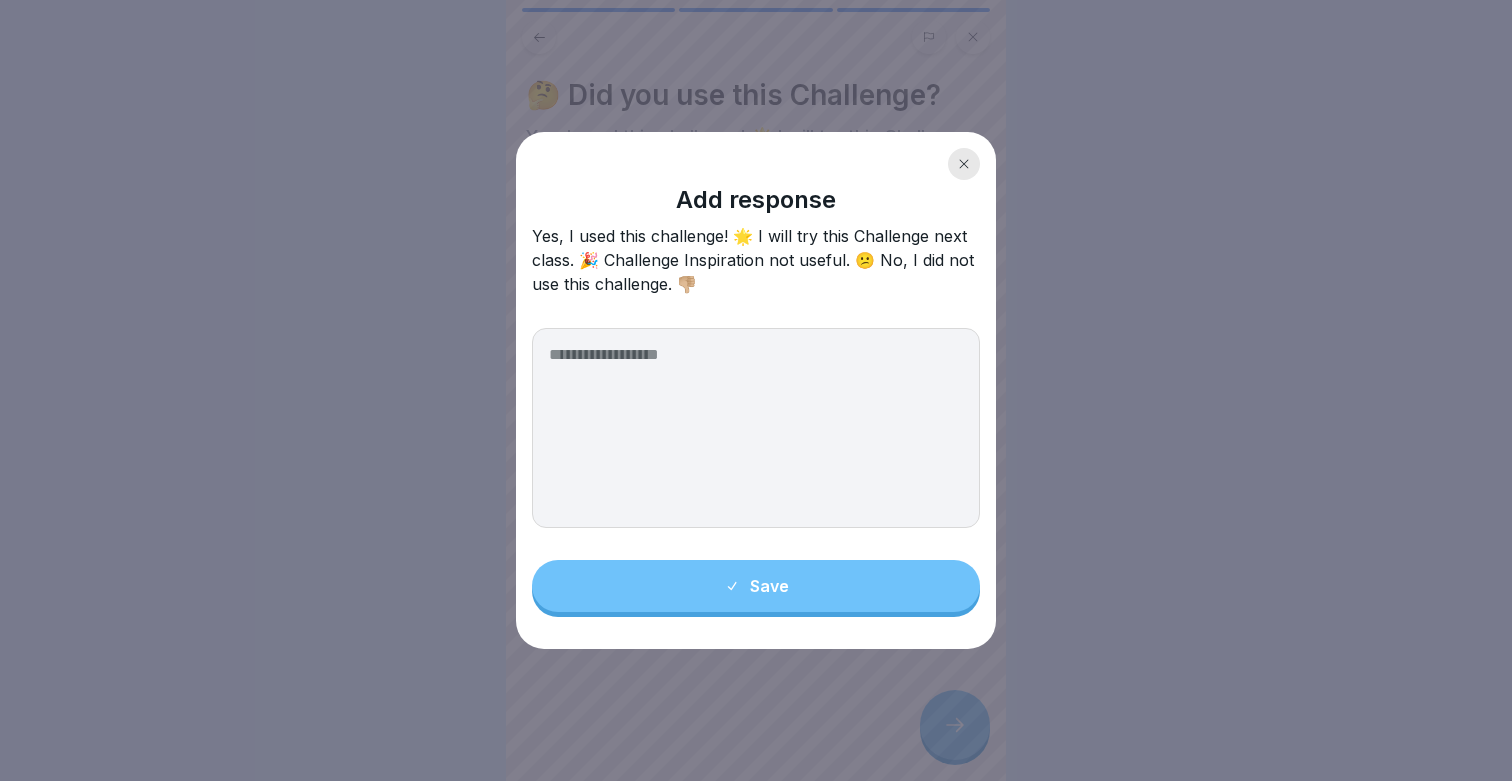 drag, startPoint x: 867, startPoint y: 262, endPoint x: 930, endPoint y: 310, distance: 79.20227 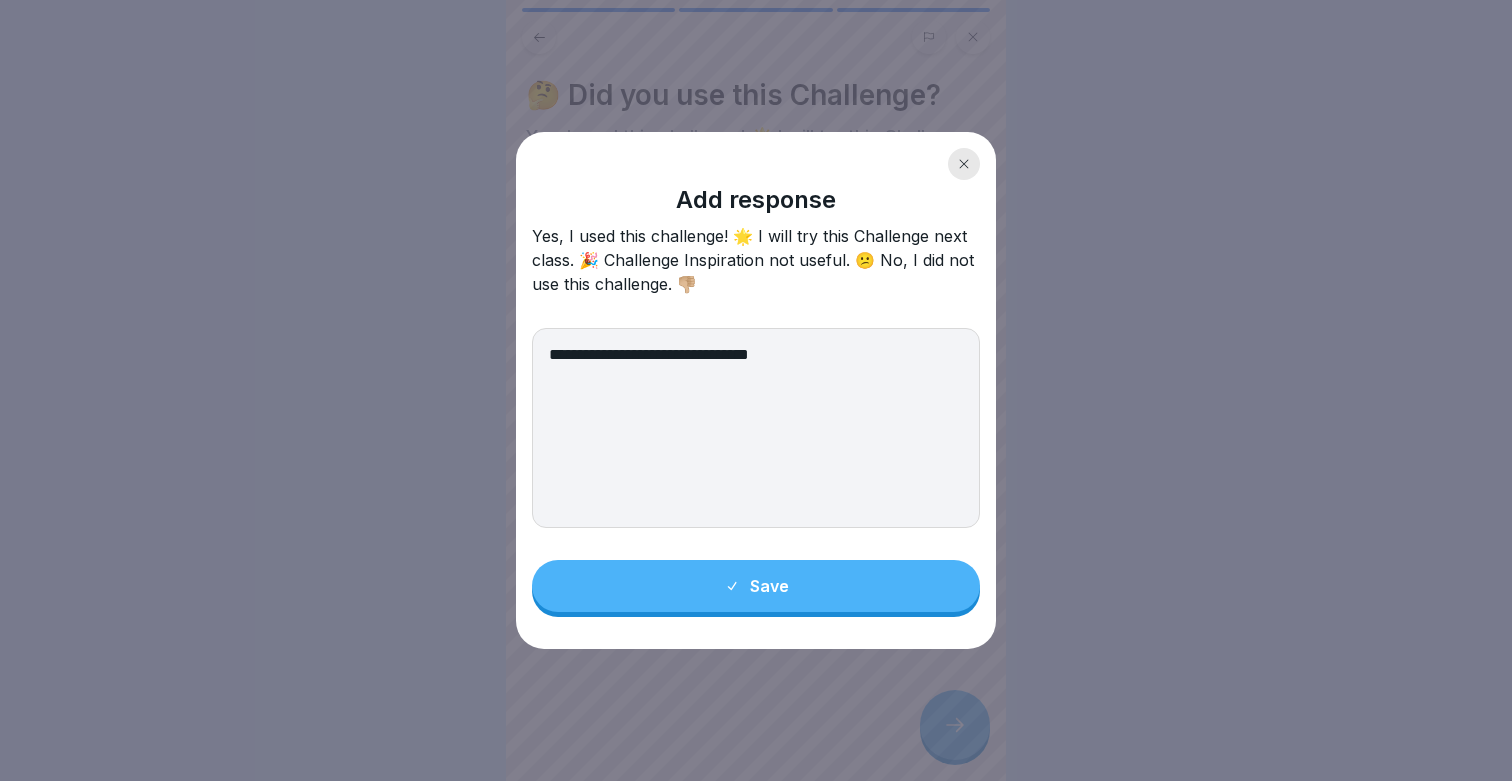 type on "**********" 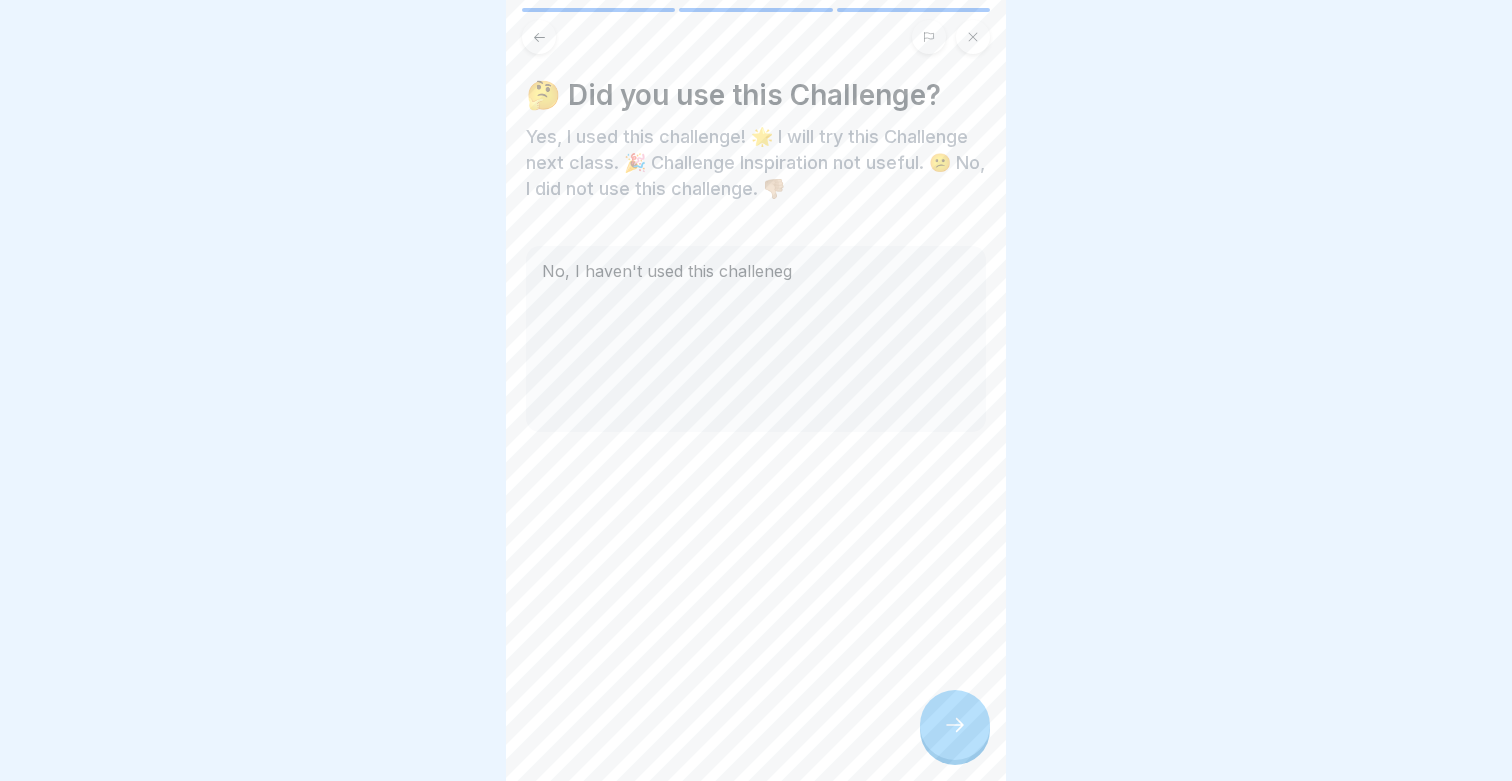 click 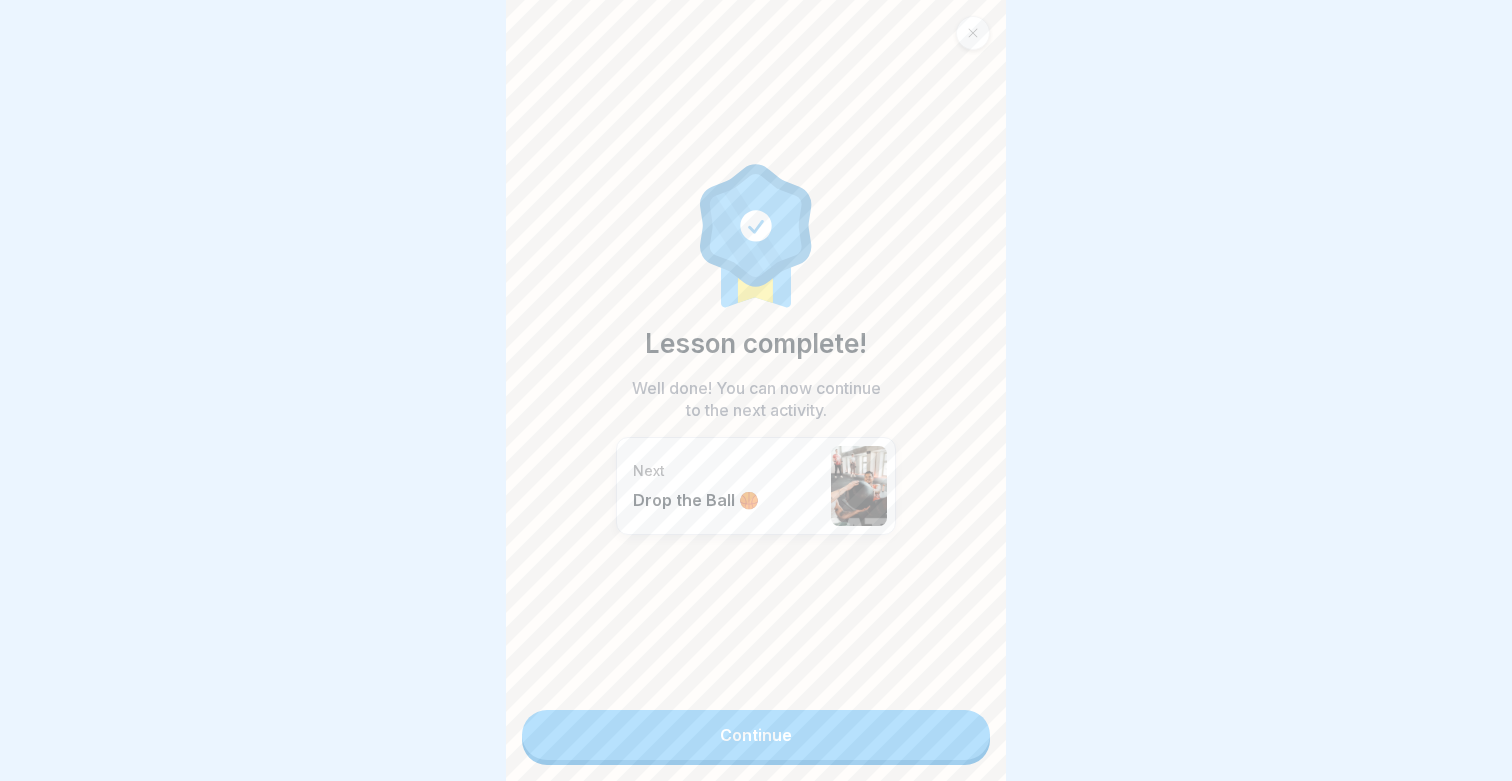click on "Continue" at bounding box center (756, 735) 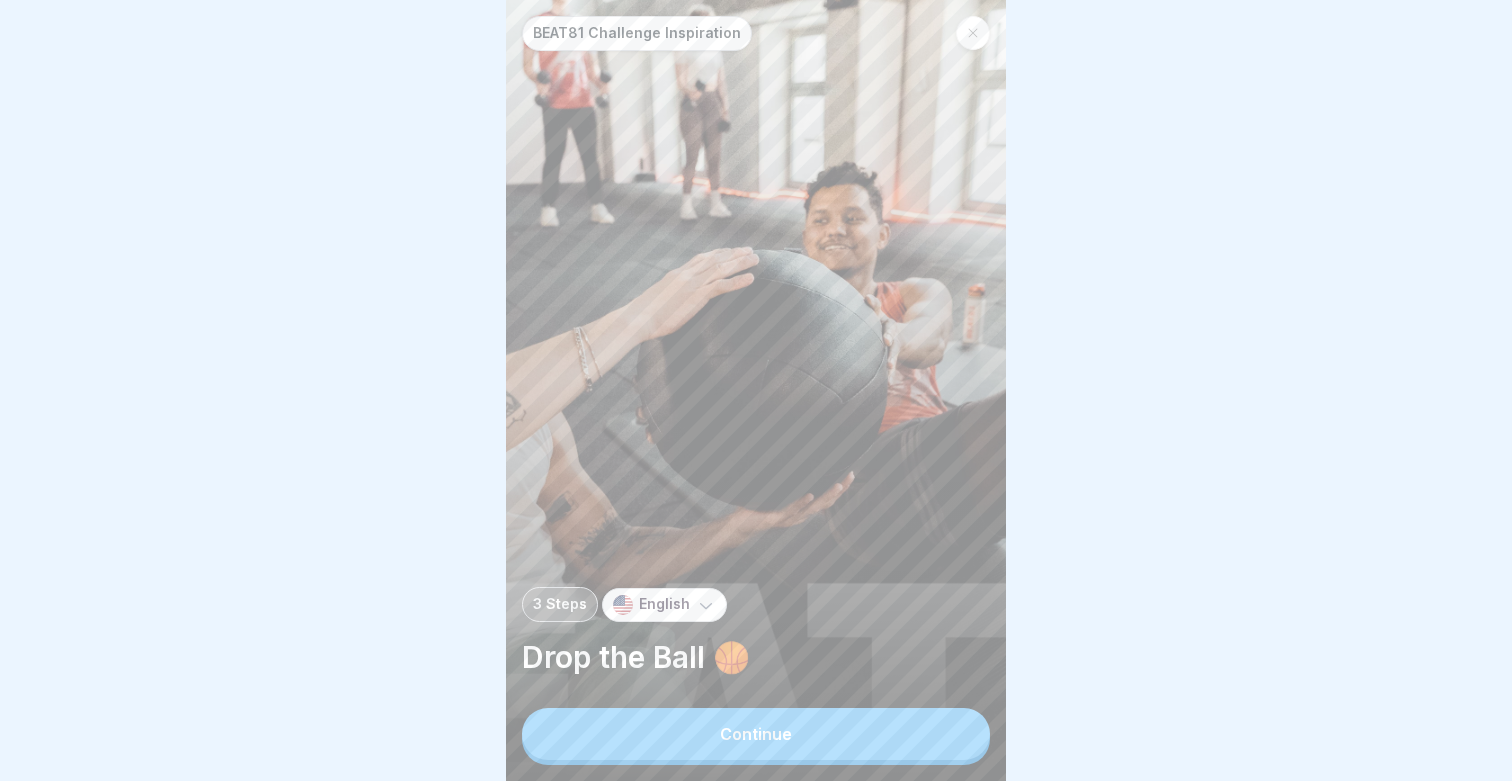 click on "Continue" at bounding box center (756, 734) 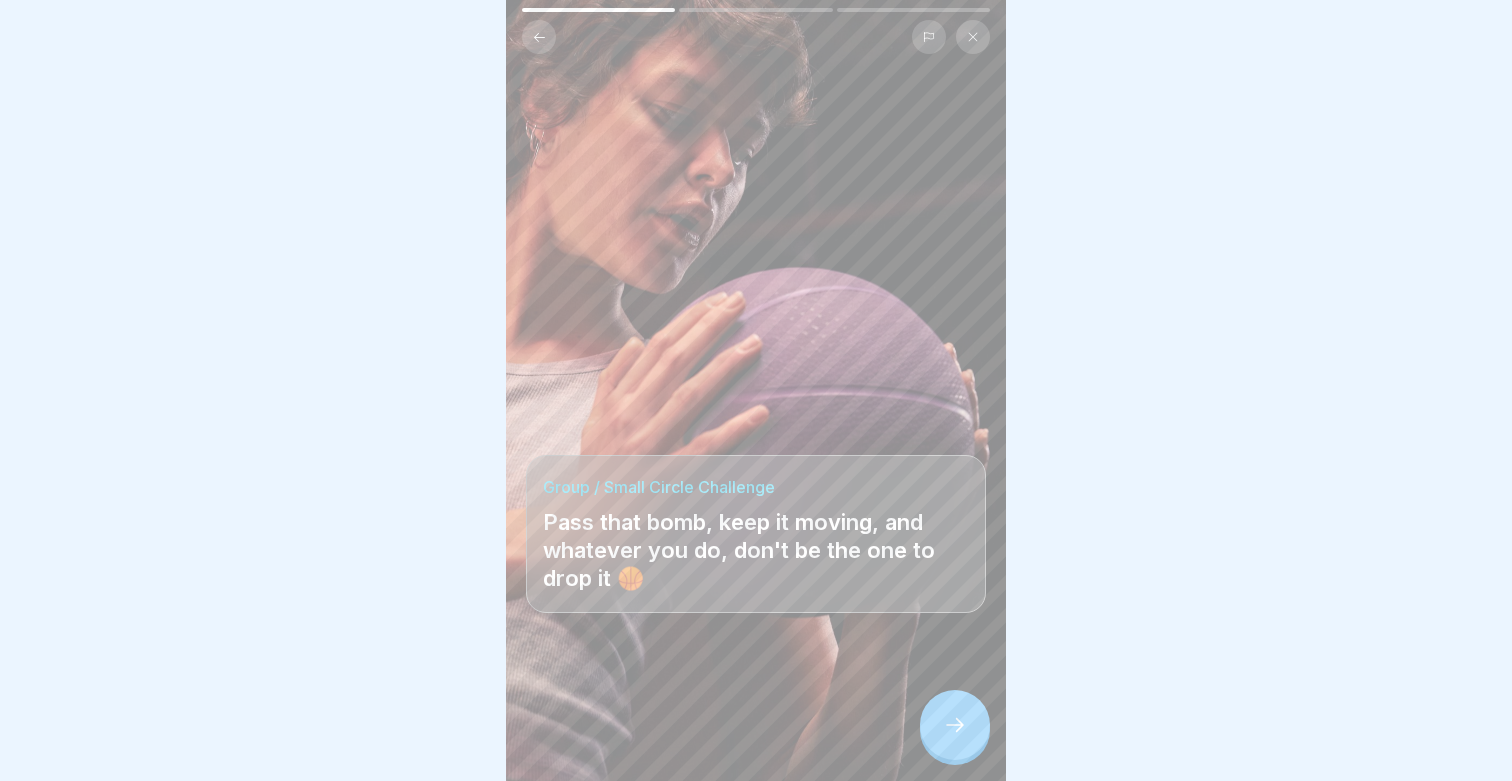 click 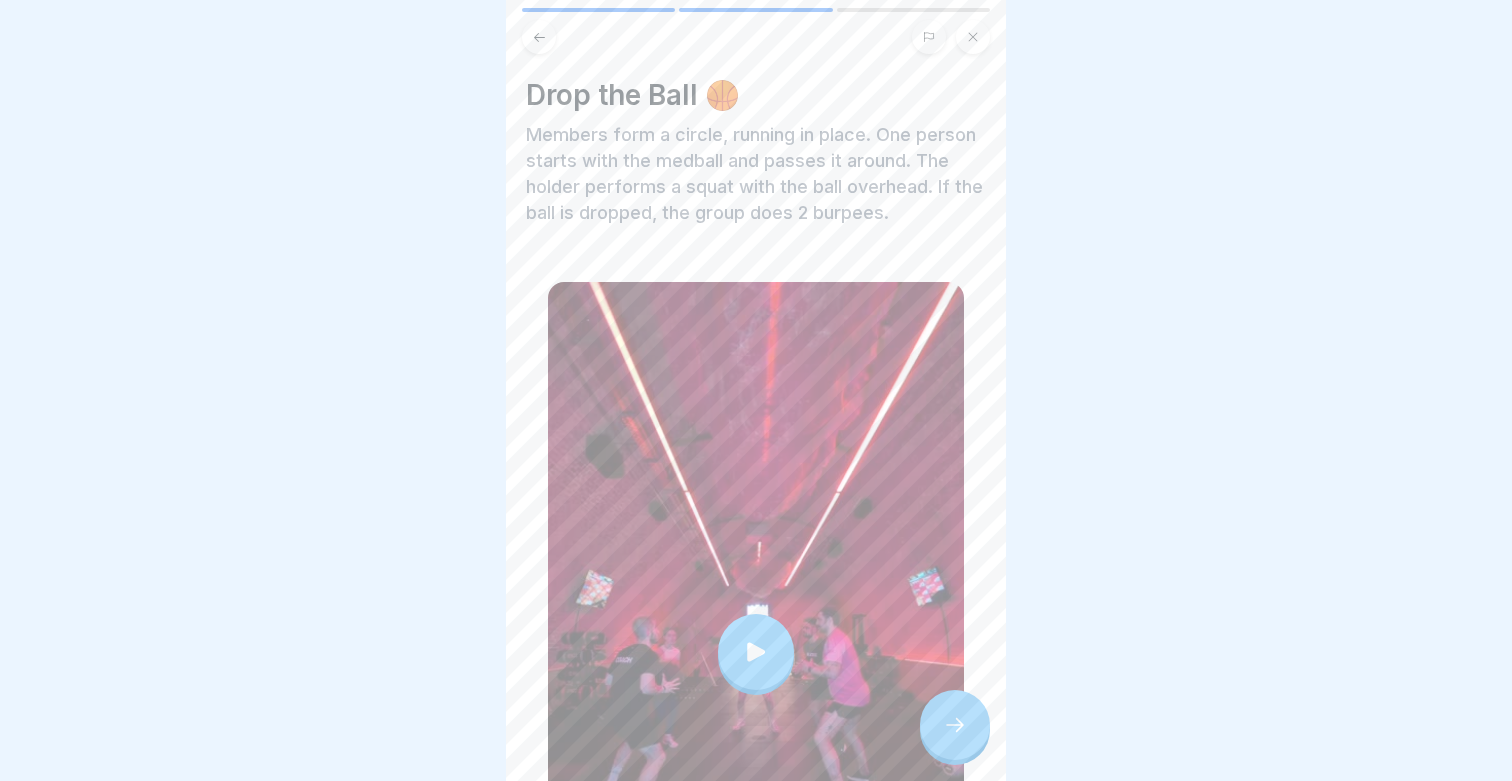 click at bounding box center [756, 652] 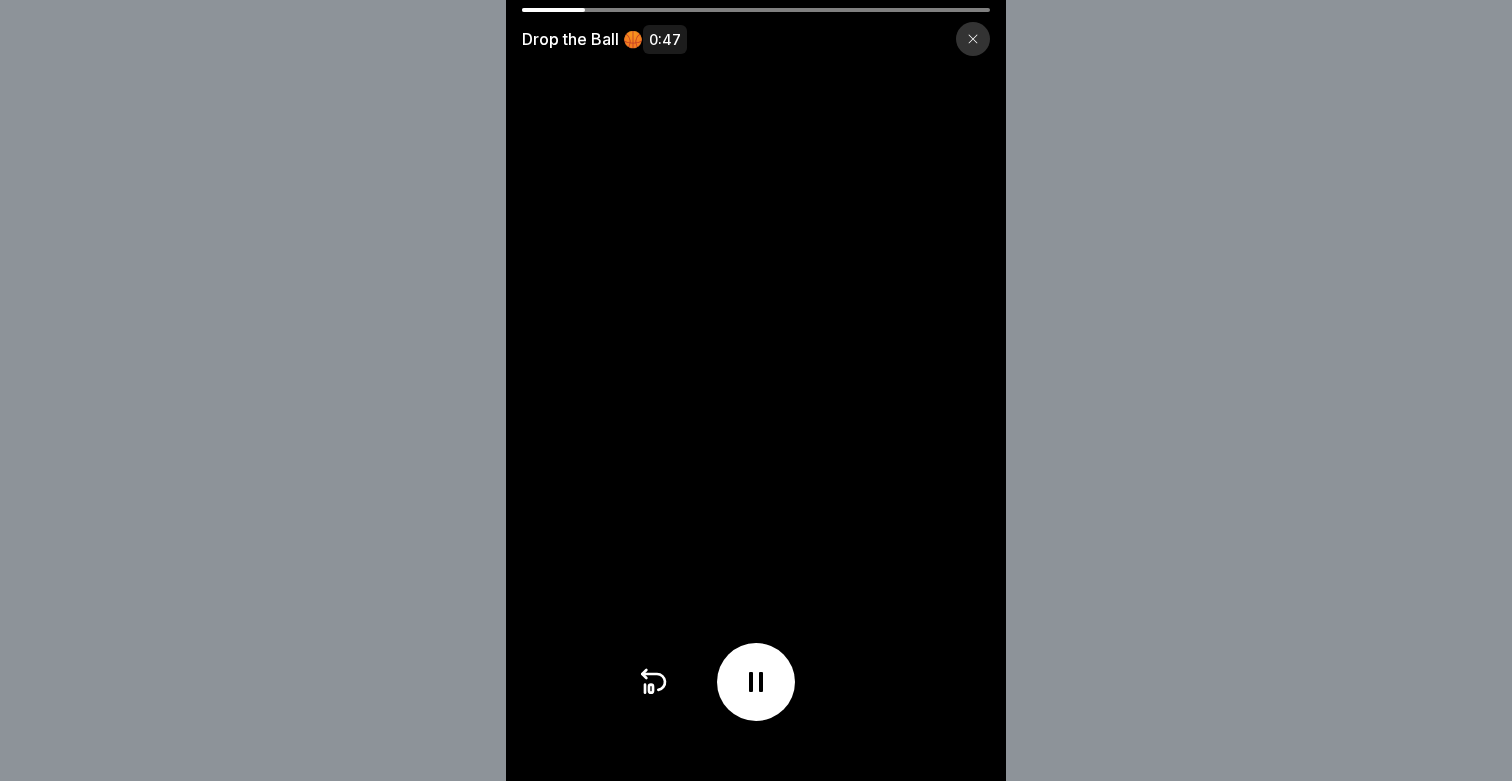 click at bounding box center (973, 39) 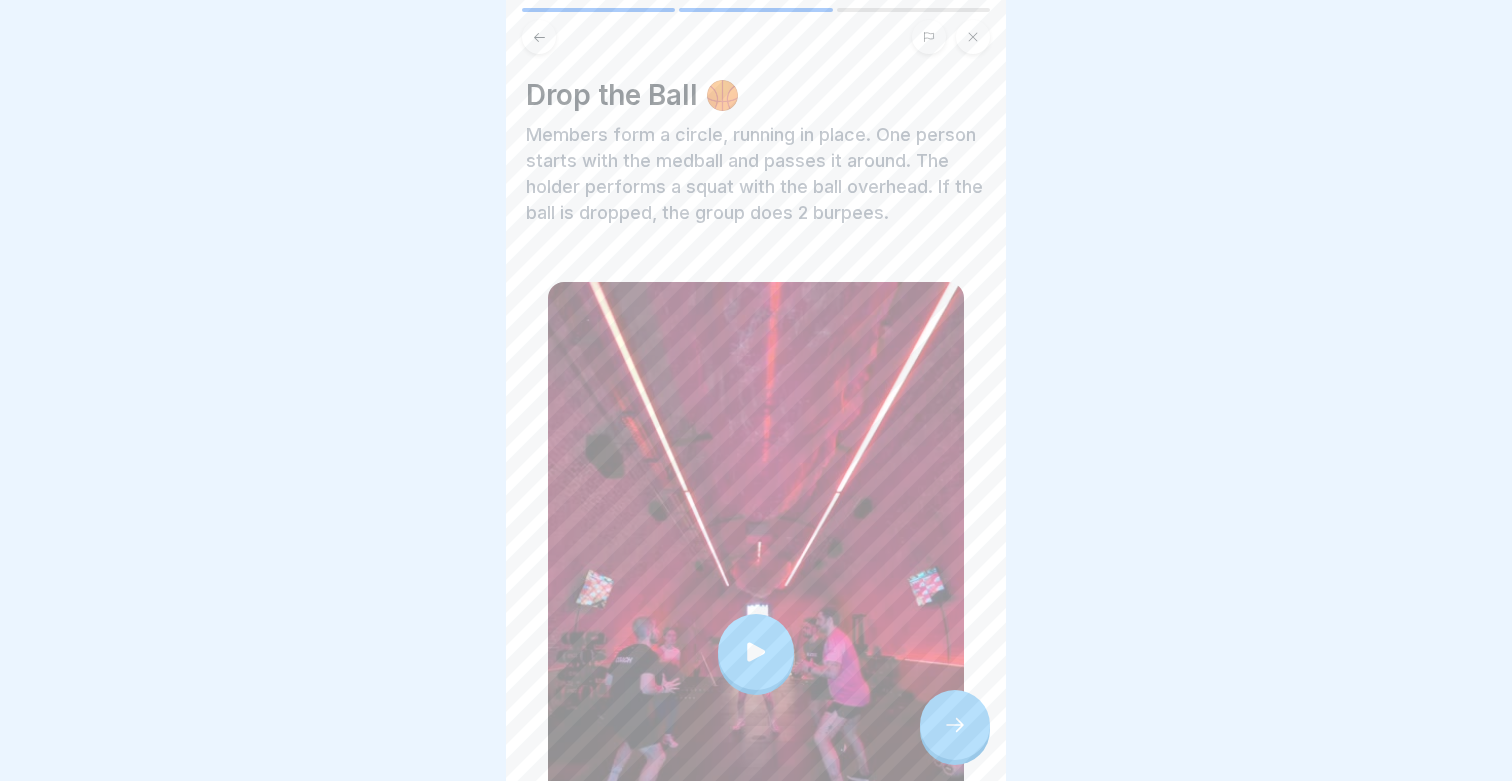 click at bounding box center (955, 725) 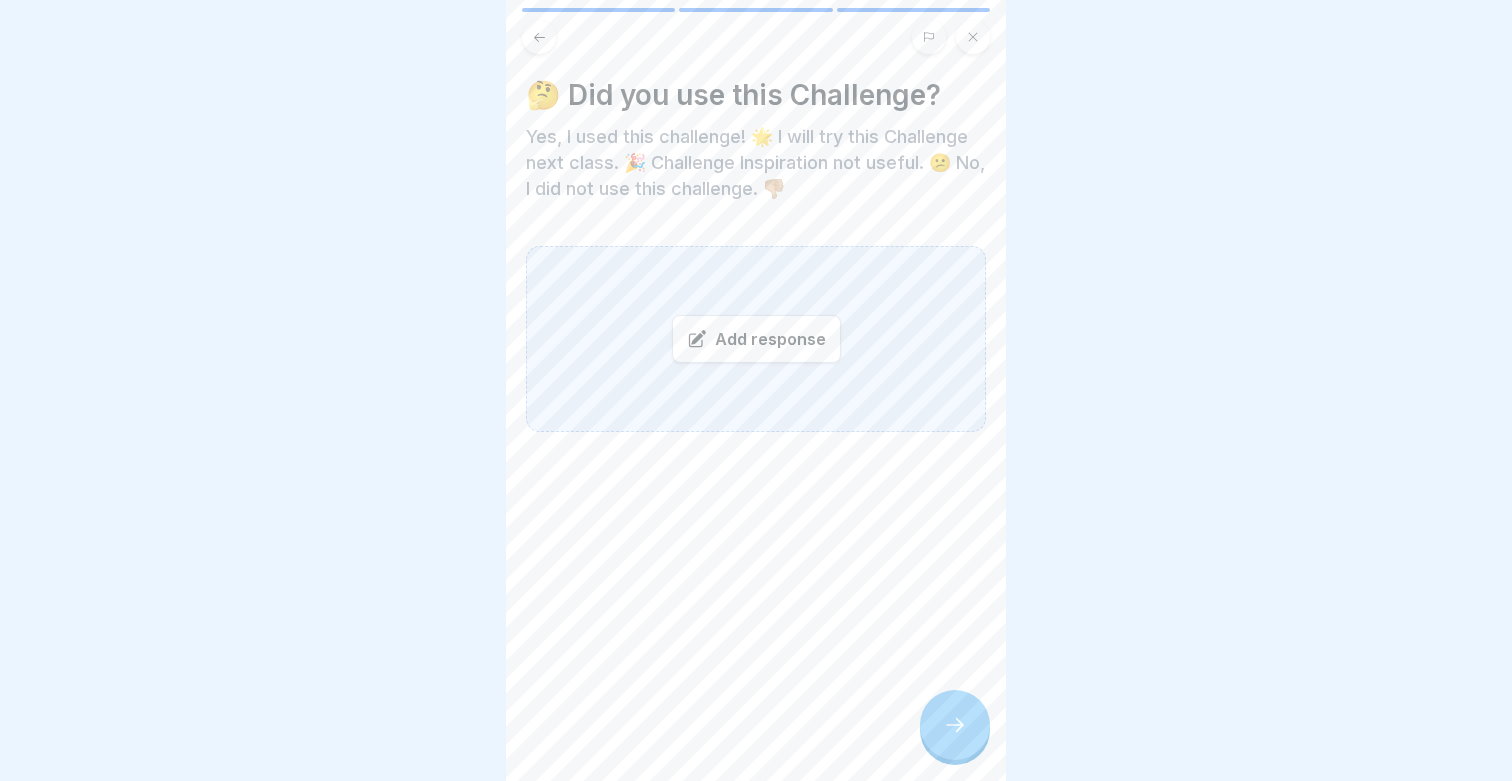 click at bounding box center [955, 725] 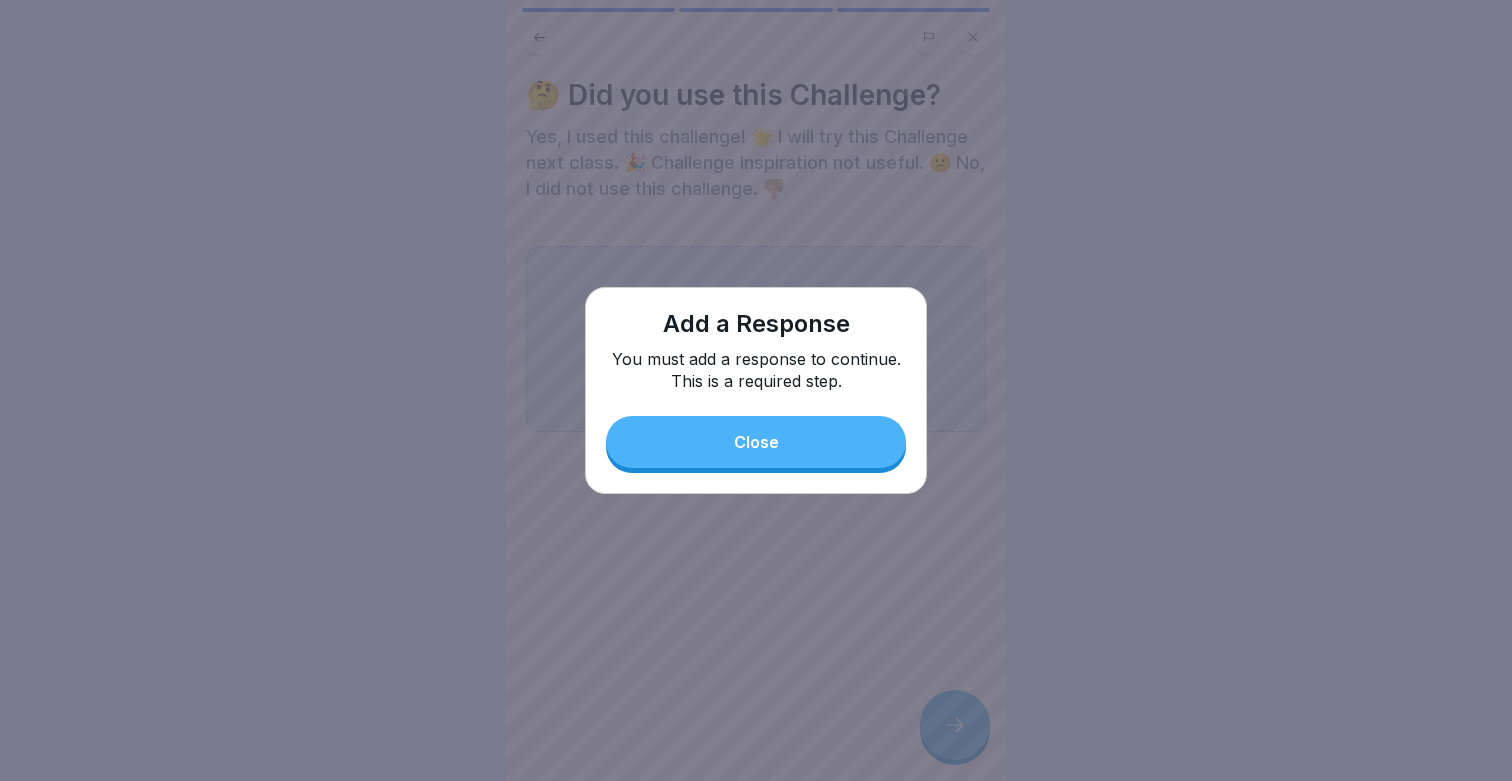 click on "Close" at bounding box center [756, 442] 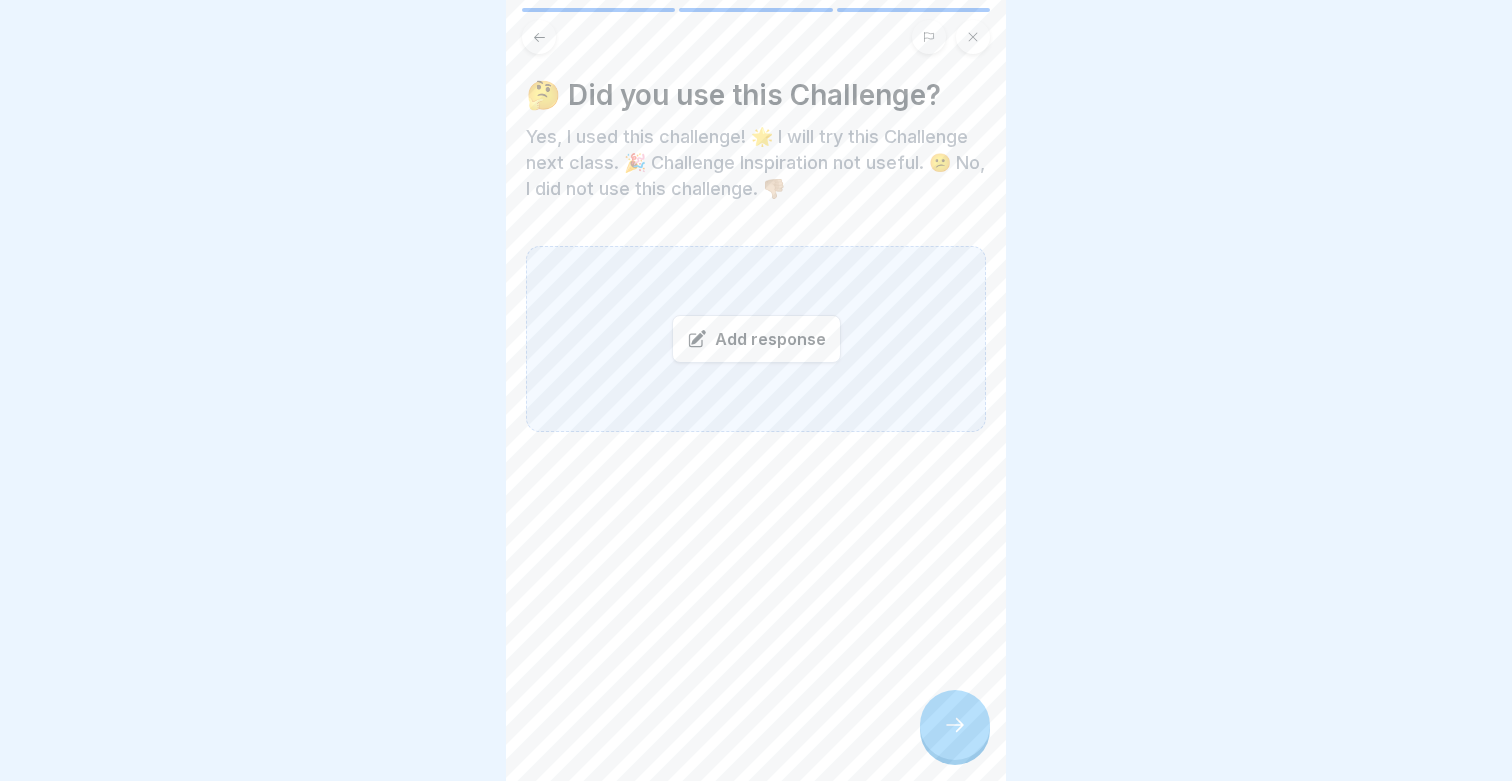 click on "Add response" at bounding box center [756, 339] 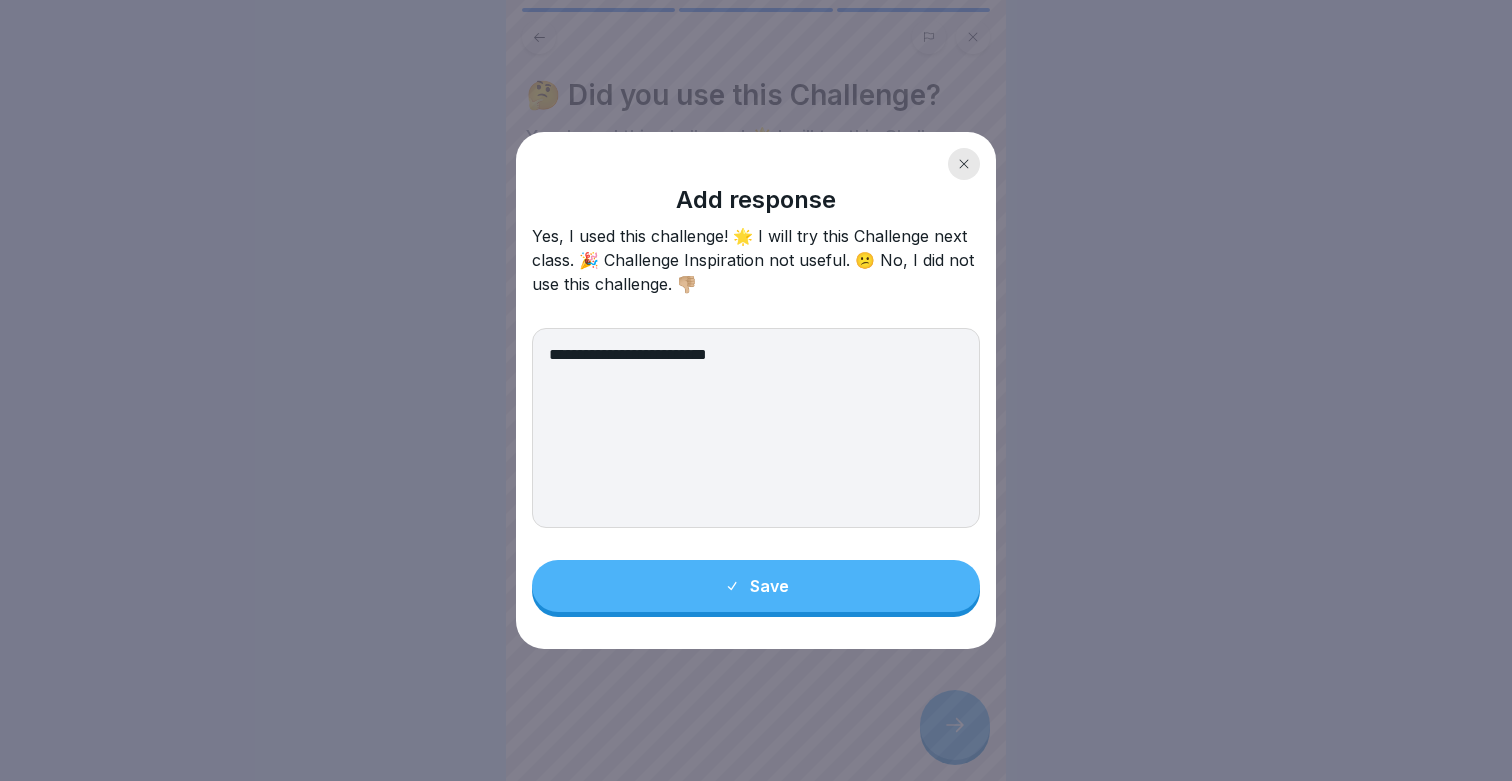 type on "**********" 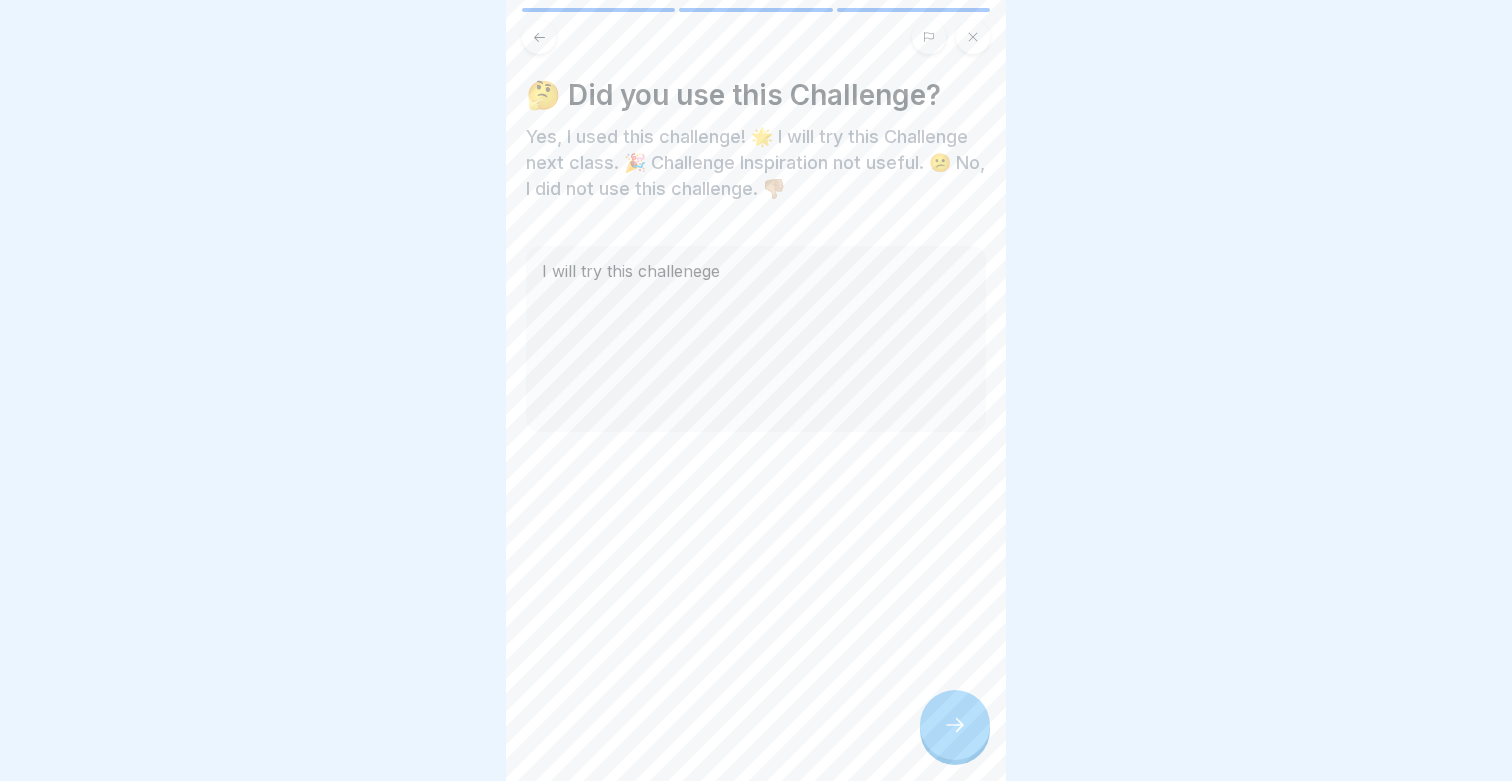 click on "I will try this challenege" at bounding box center [756, 339] 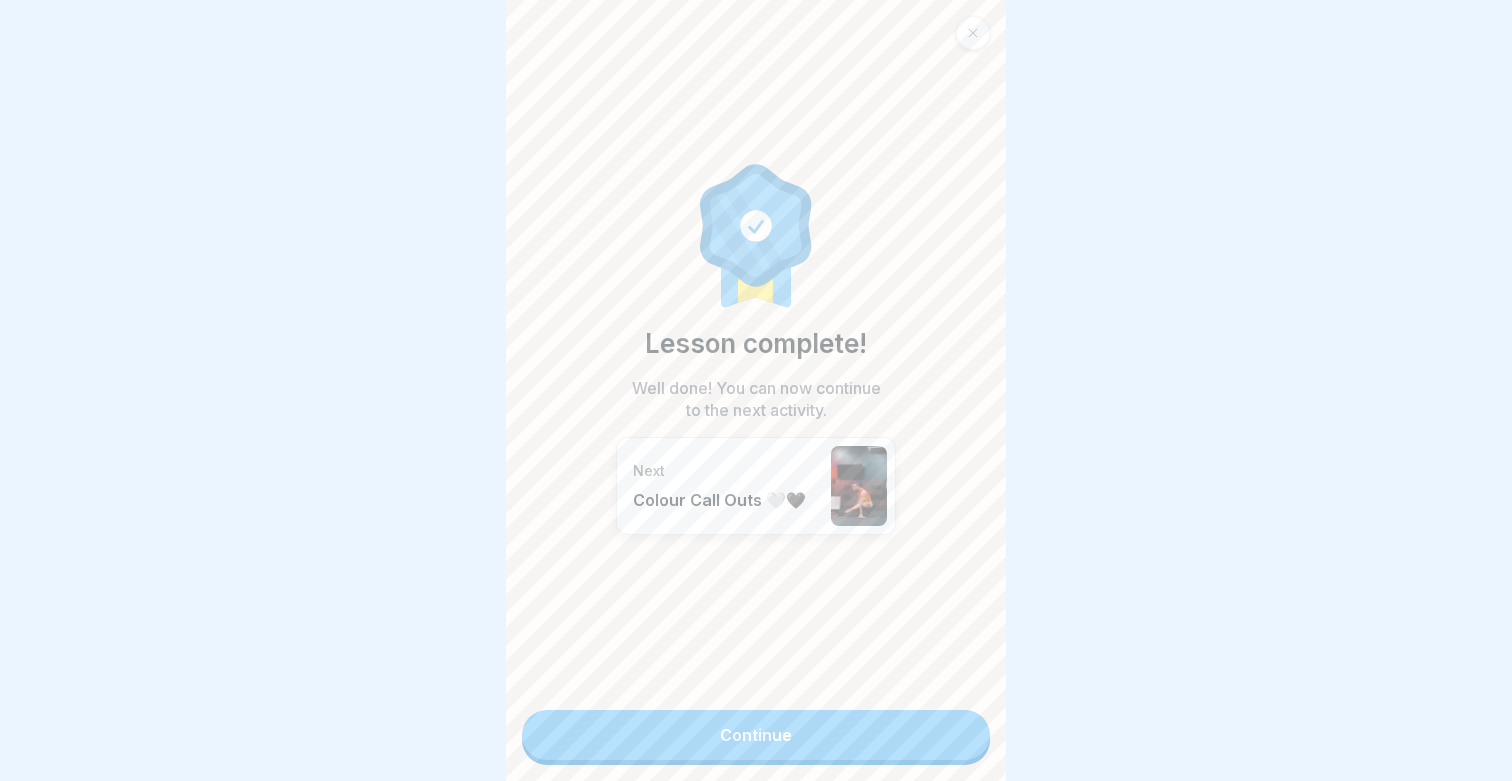 click on "Continue" at bounding box center [756, 735] 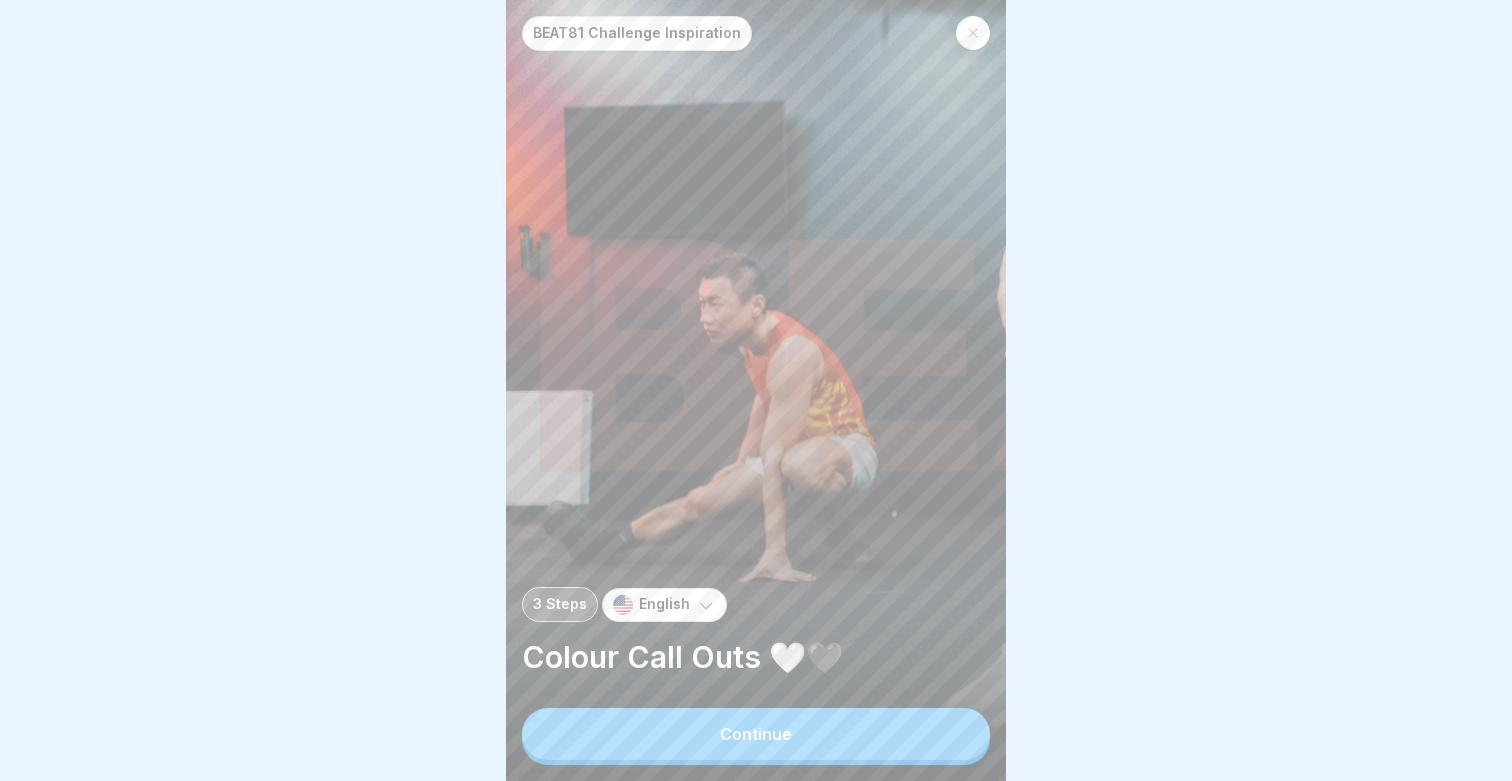 click on "Continue" at bounding box center (756, 734) 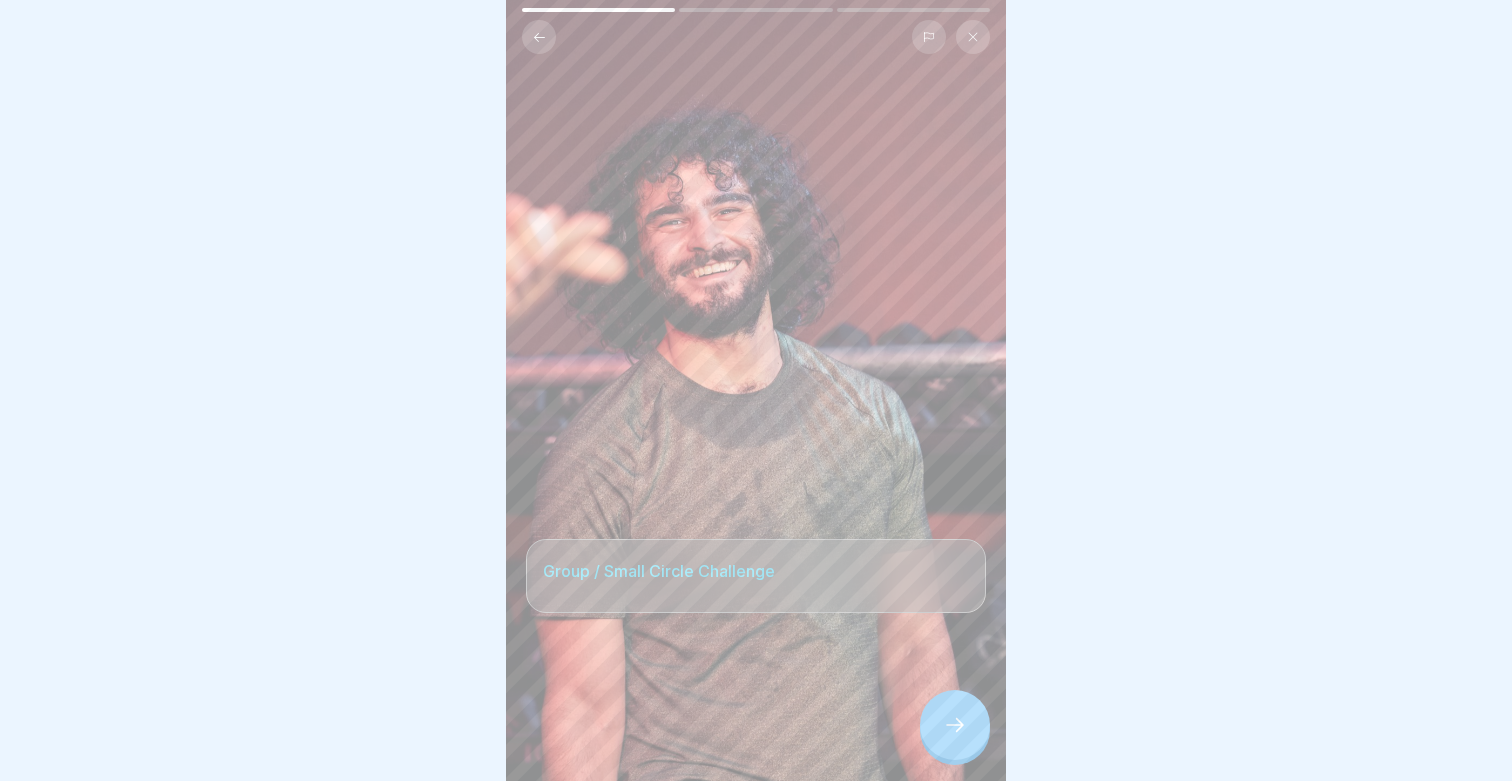 click at bounding box center (955, 725) 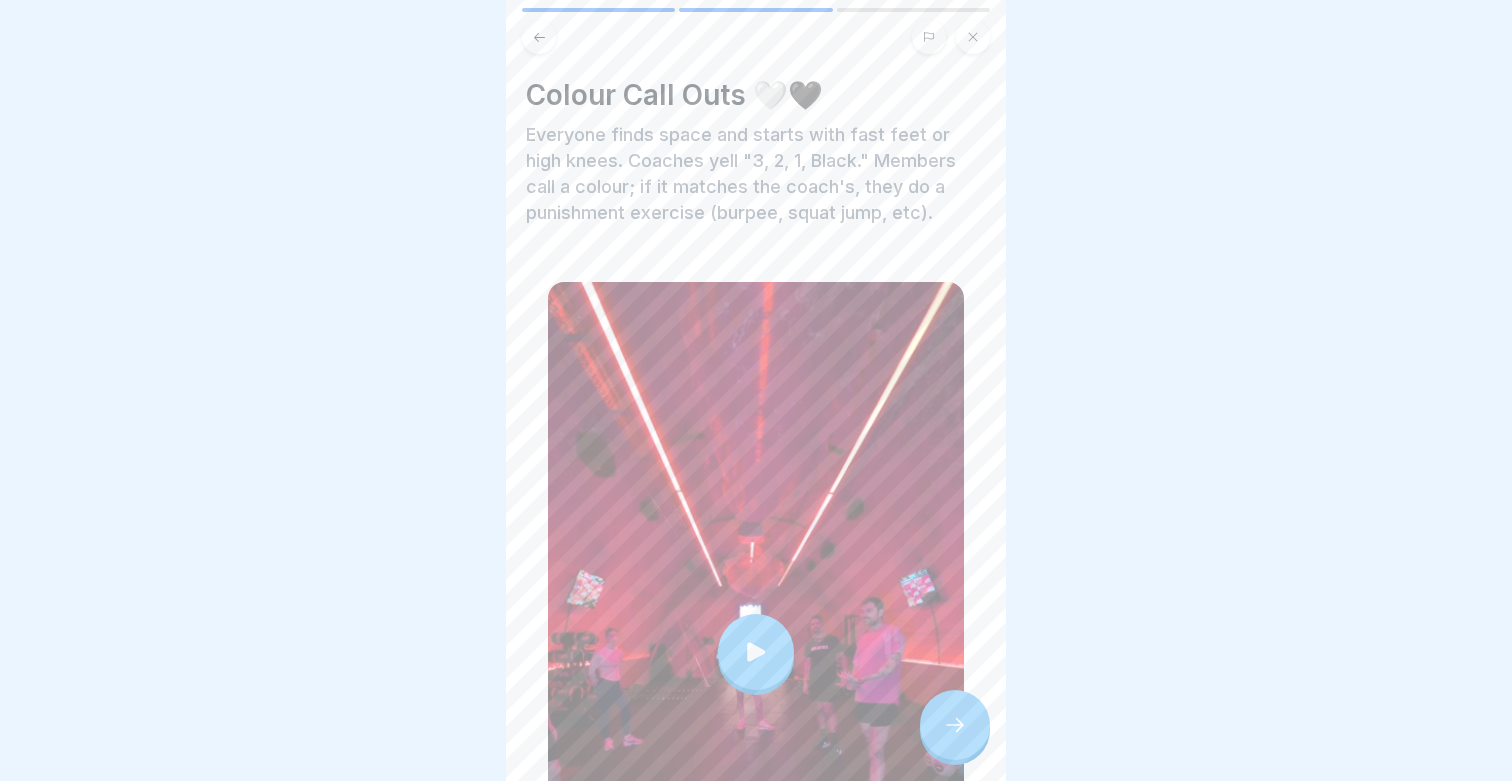 click at bounding box center [756, 652] 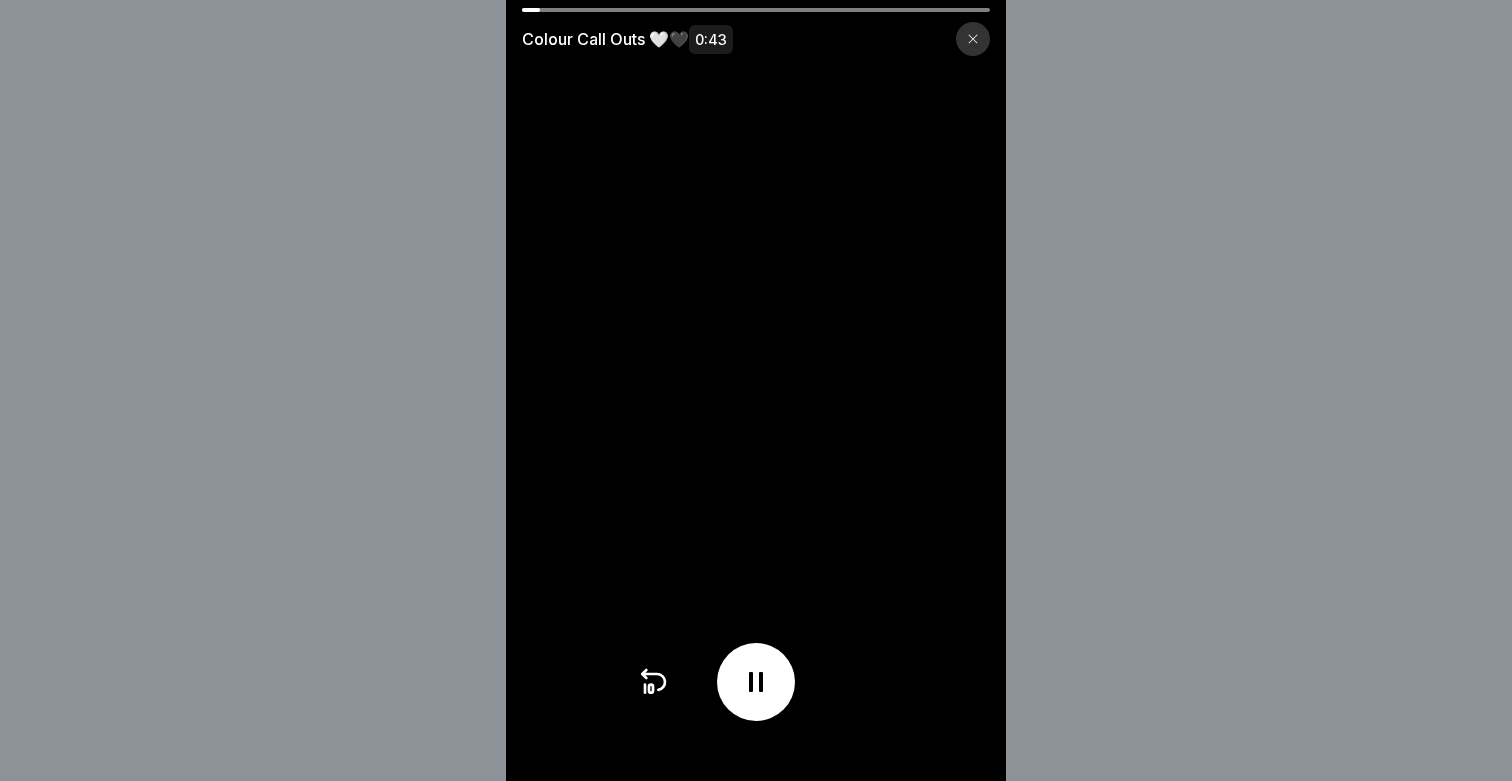 click at bounding box center [973, 39] 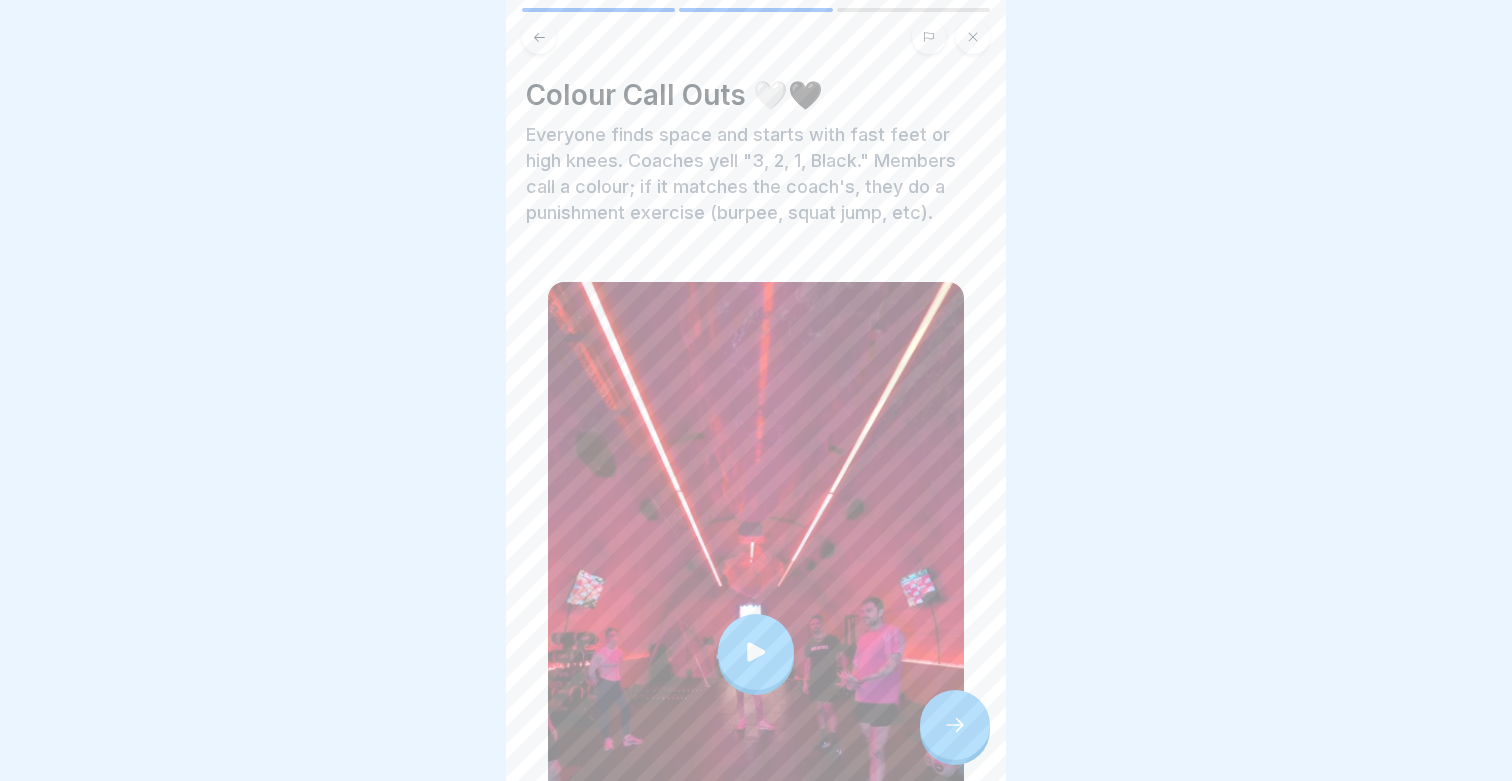 click at bounding box center (955, 725) 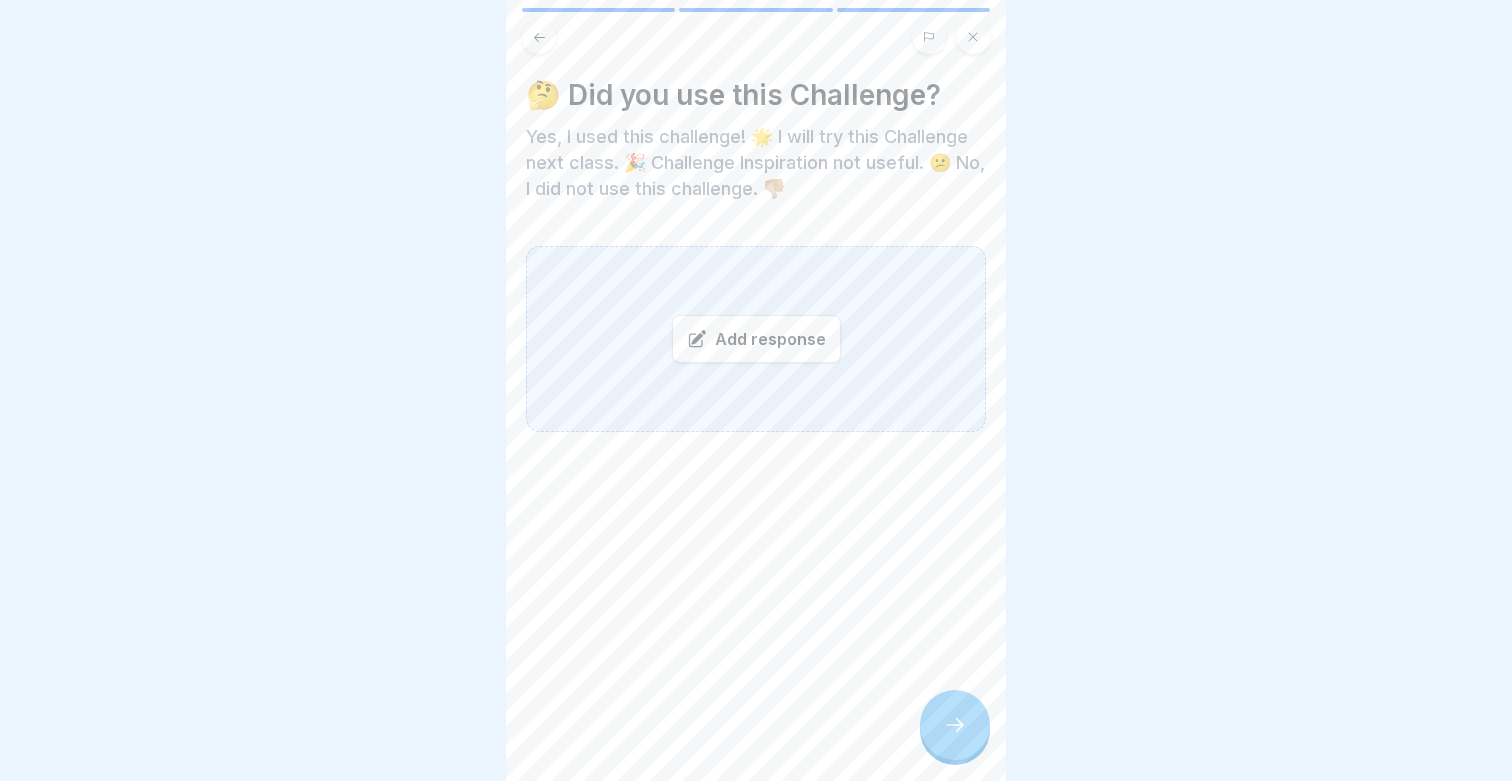 drag, startPoint x: 975, startPoint y: 748, endPoint x: 975, endPoint y: 736, distance: 12 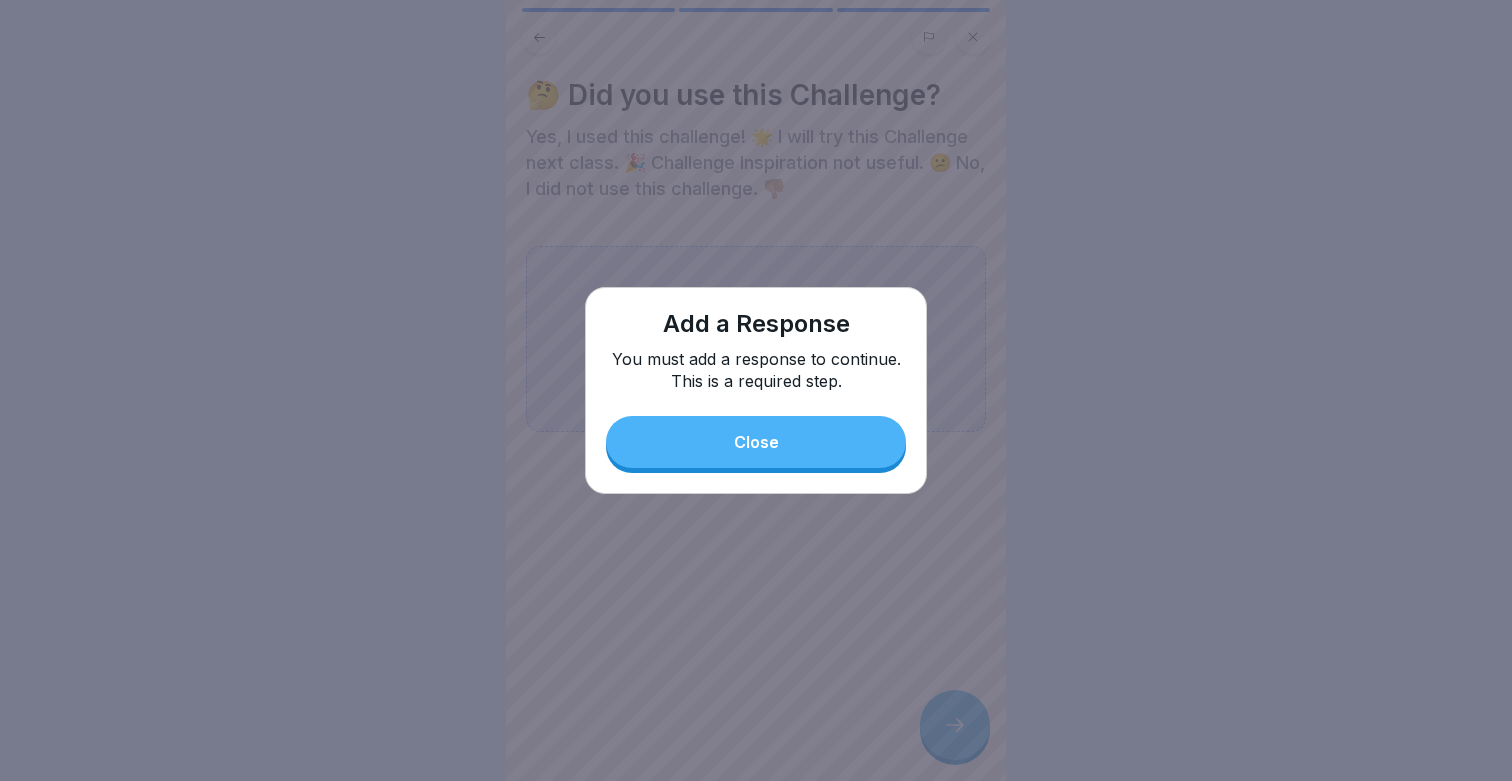 type 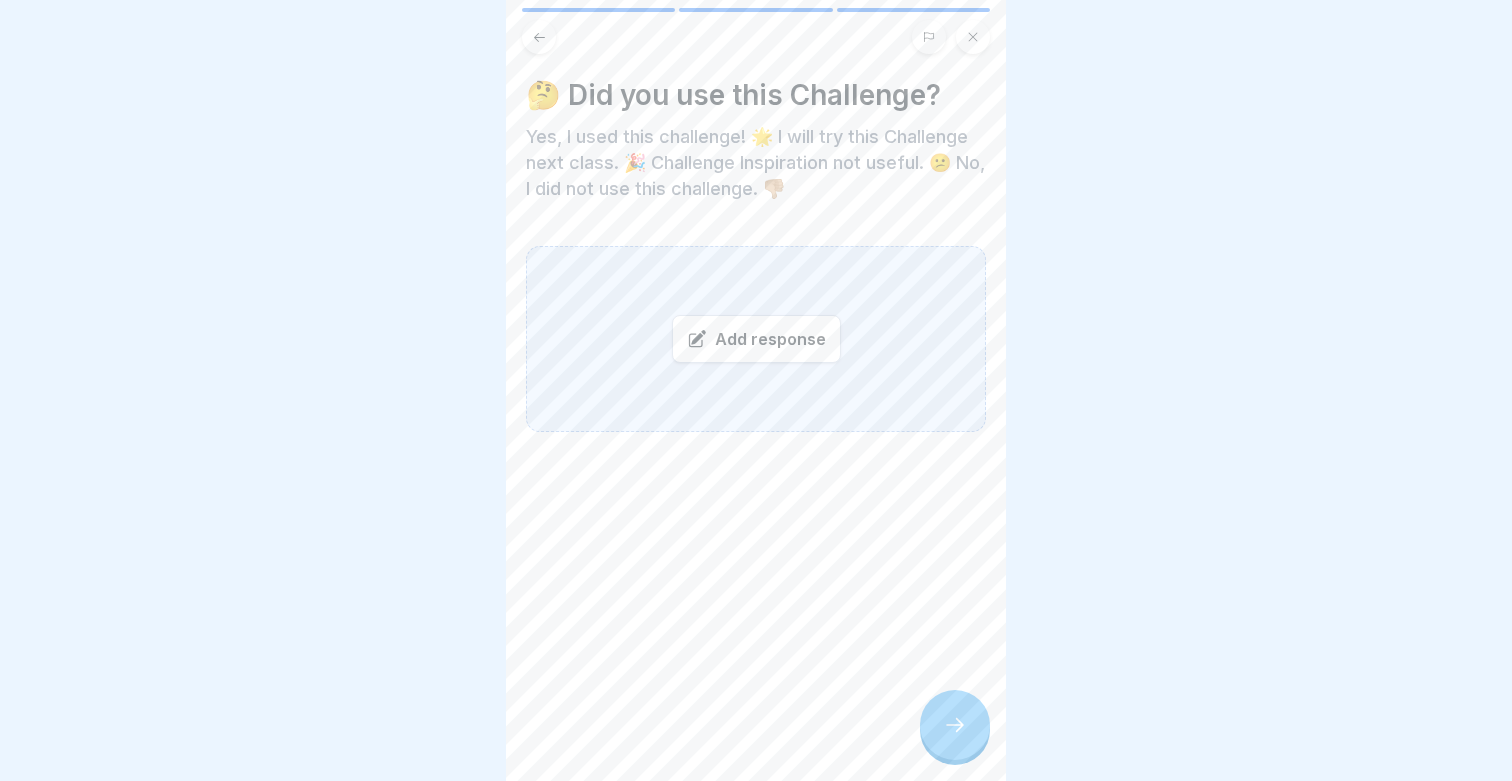 click on "Add response" at bounding box center [756, 339] 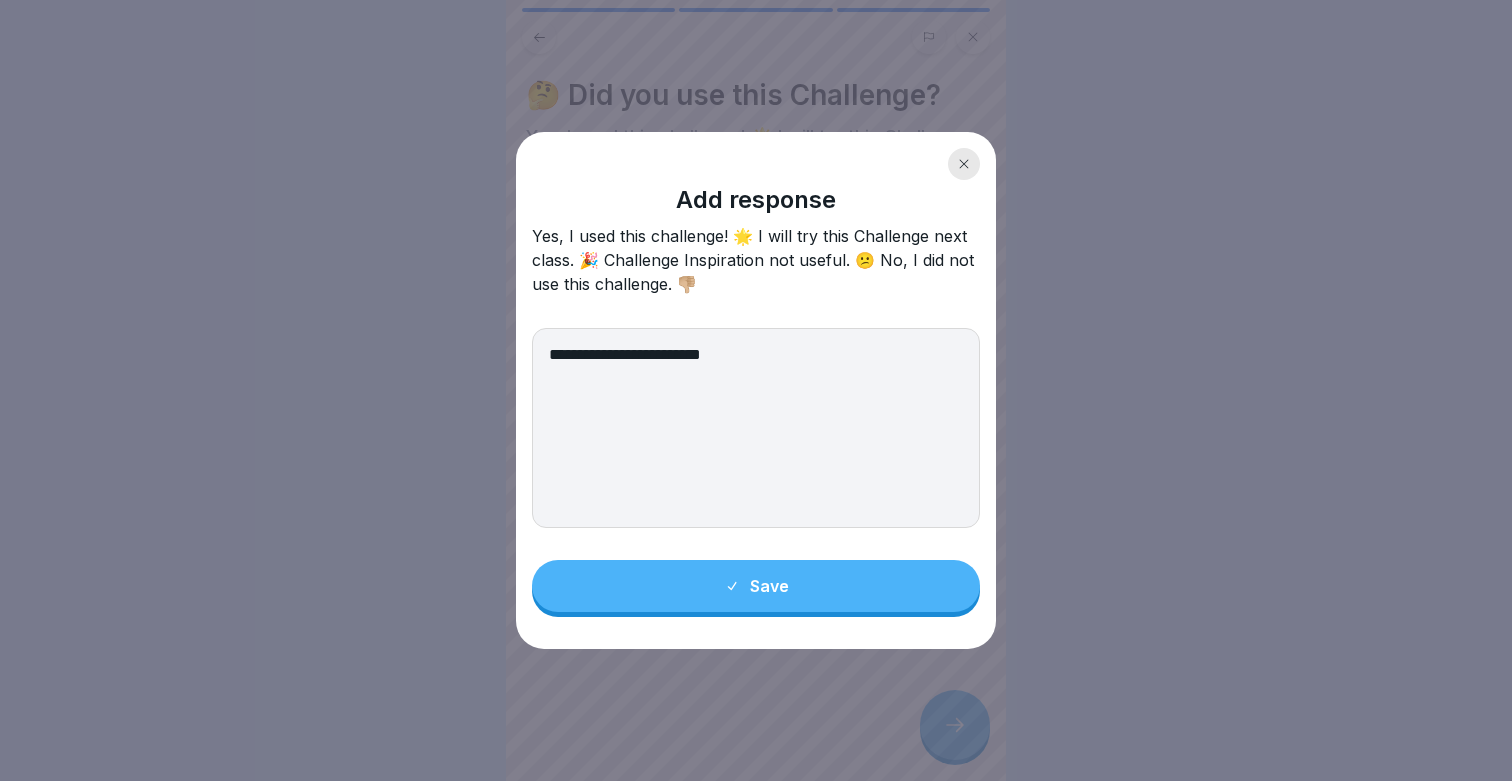 type on "**********" 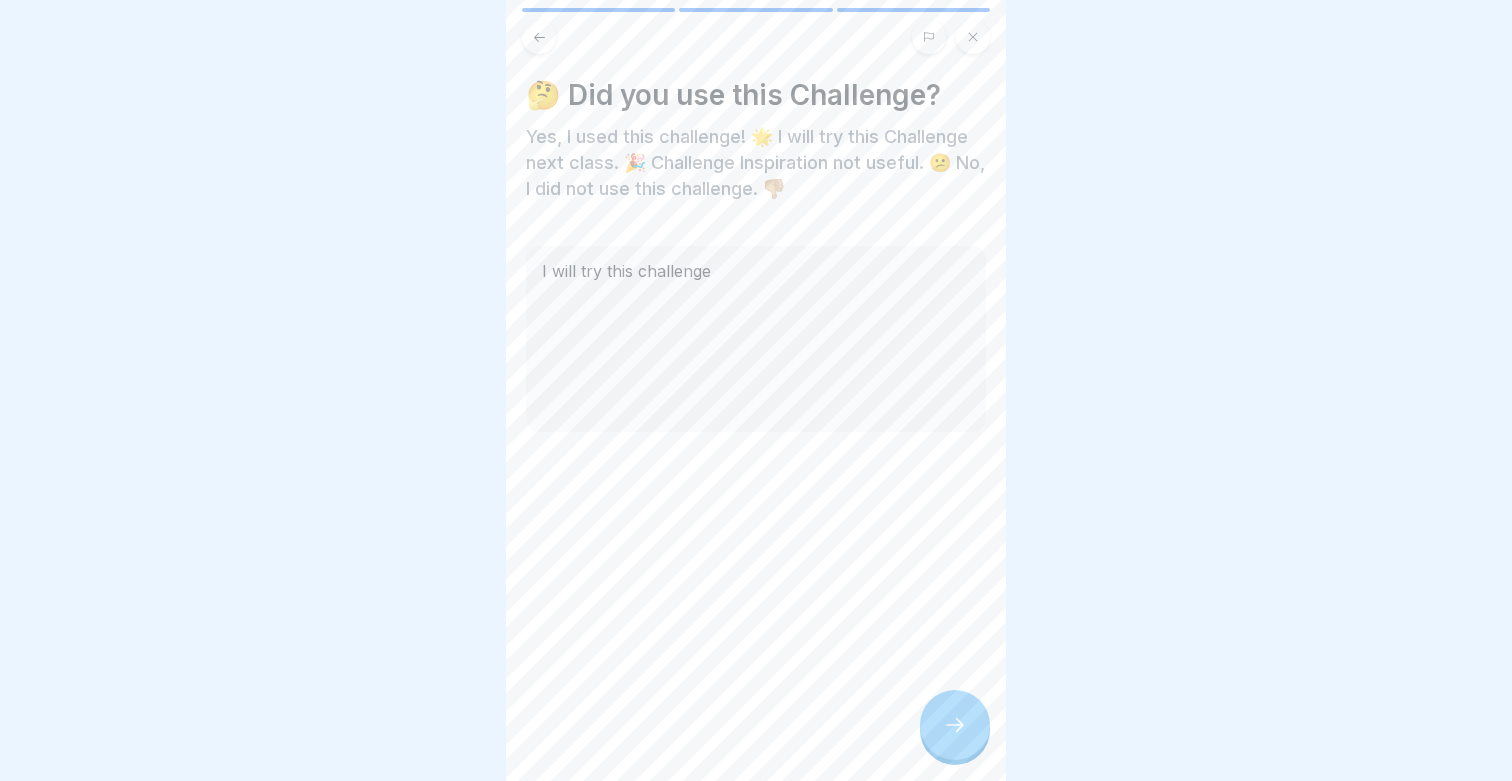 click at bounding box center (955, 725) 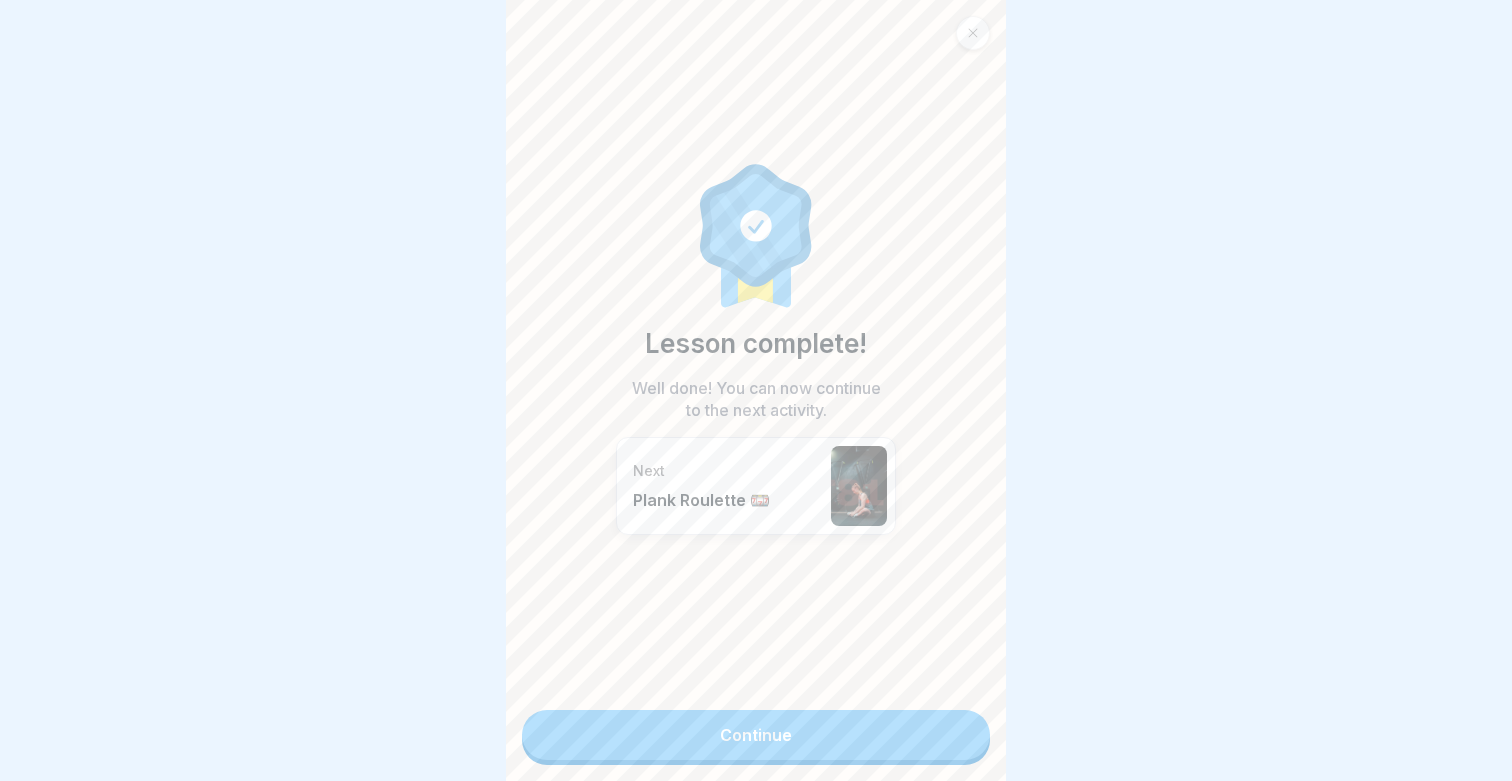 click on "Continue" at bounding box center [756, 735] 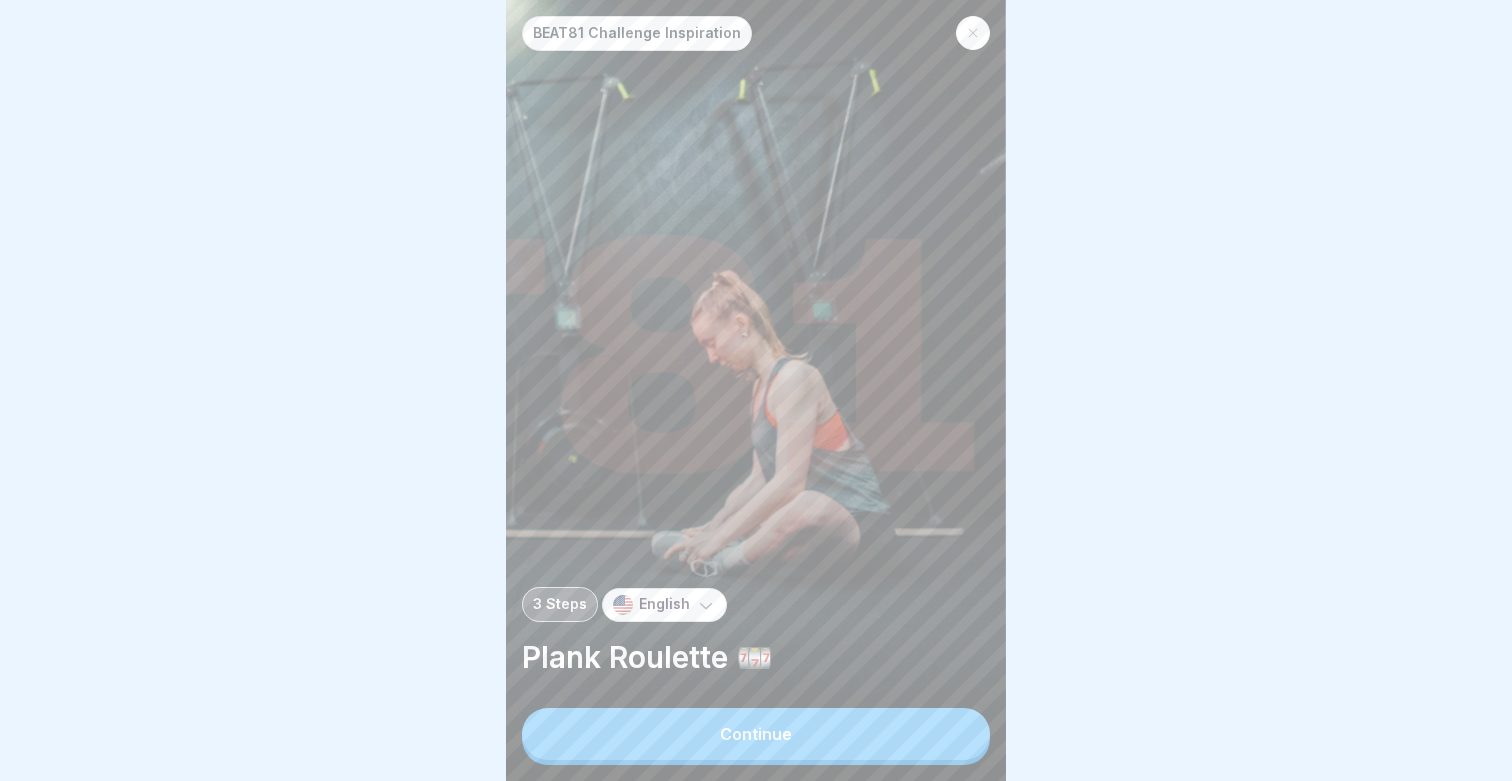 click on "Continue" at bounding box center (756, 734) 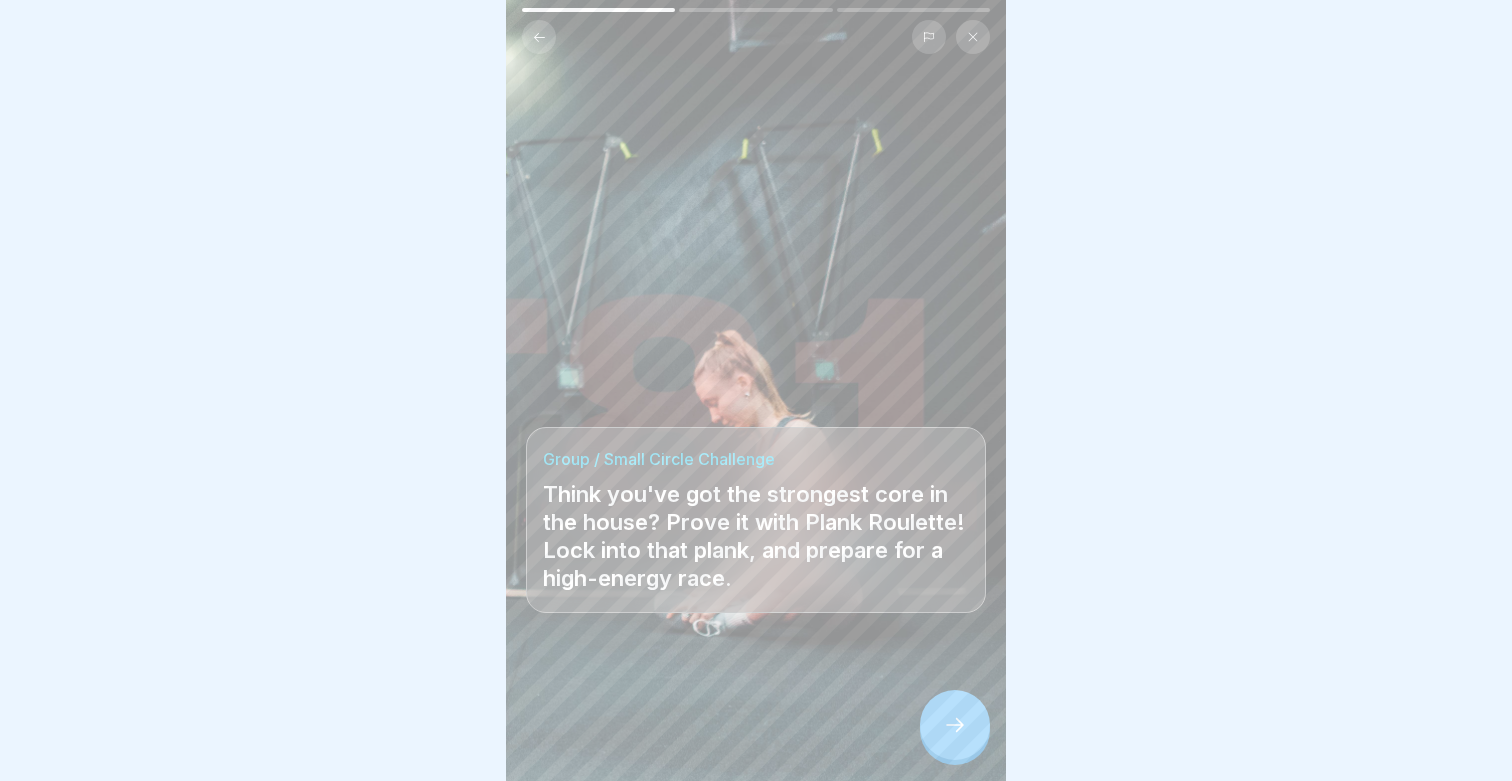click at bounding box center (955, 725) 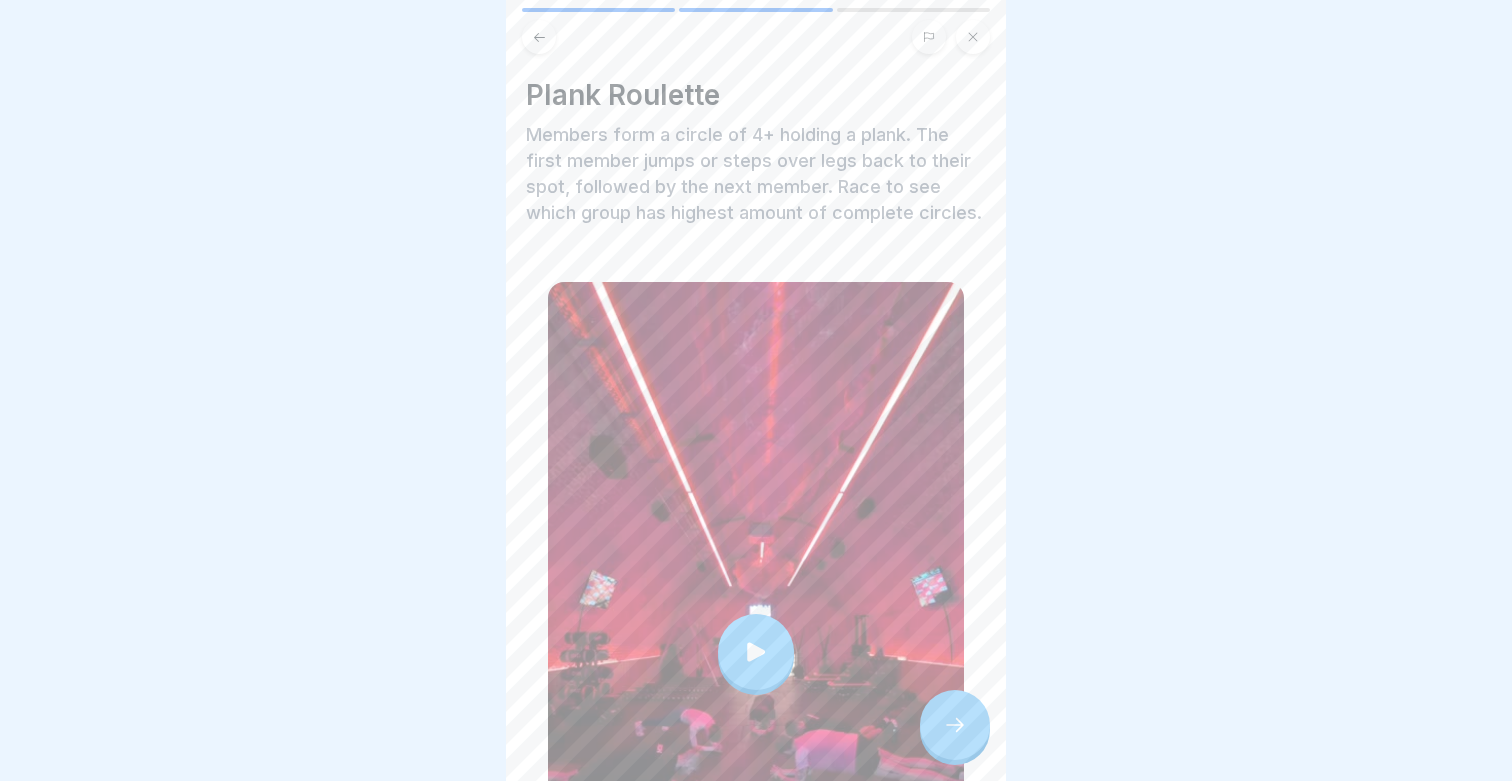 click at bounding box center (756, 652) 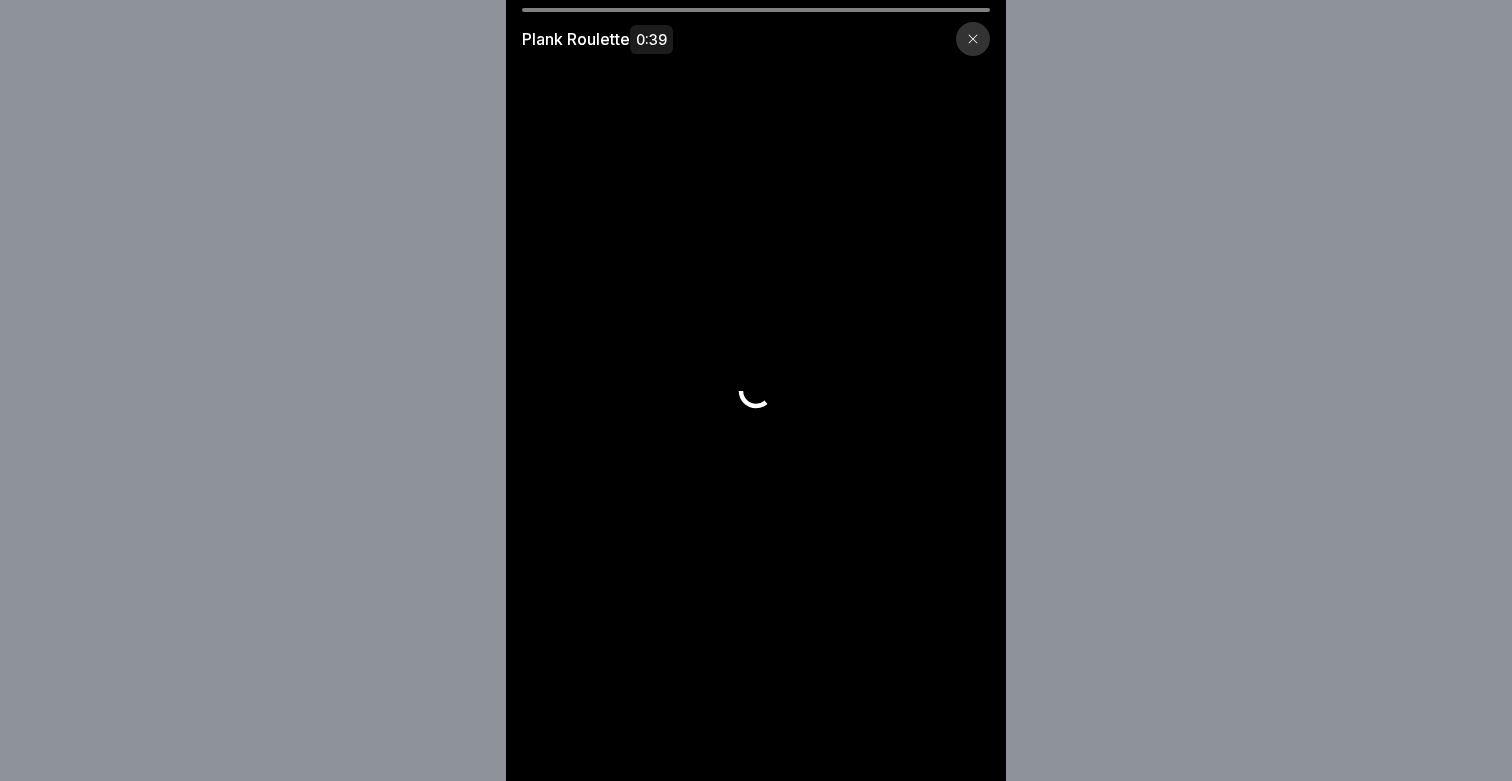 click at bounding box center [973, 39] 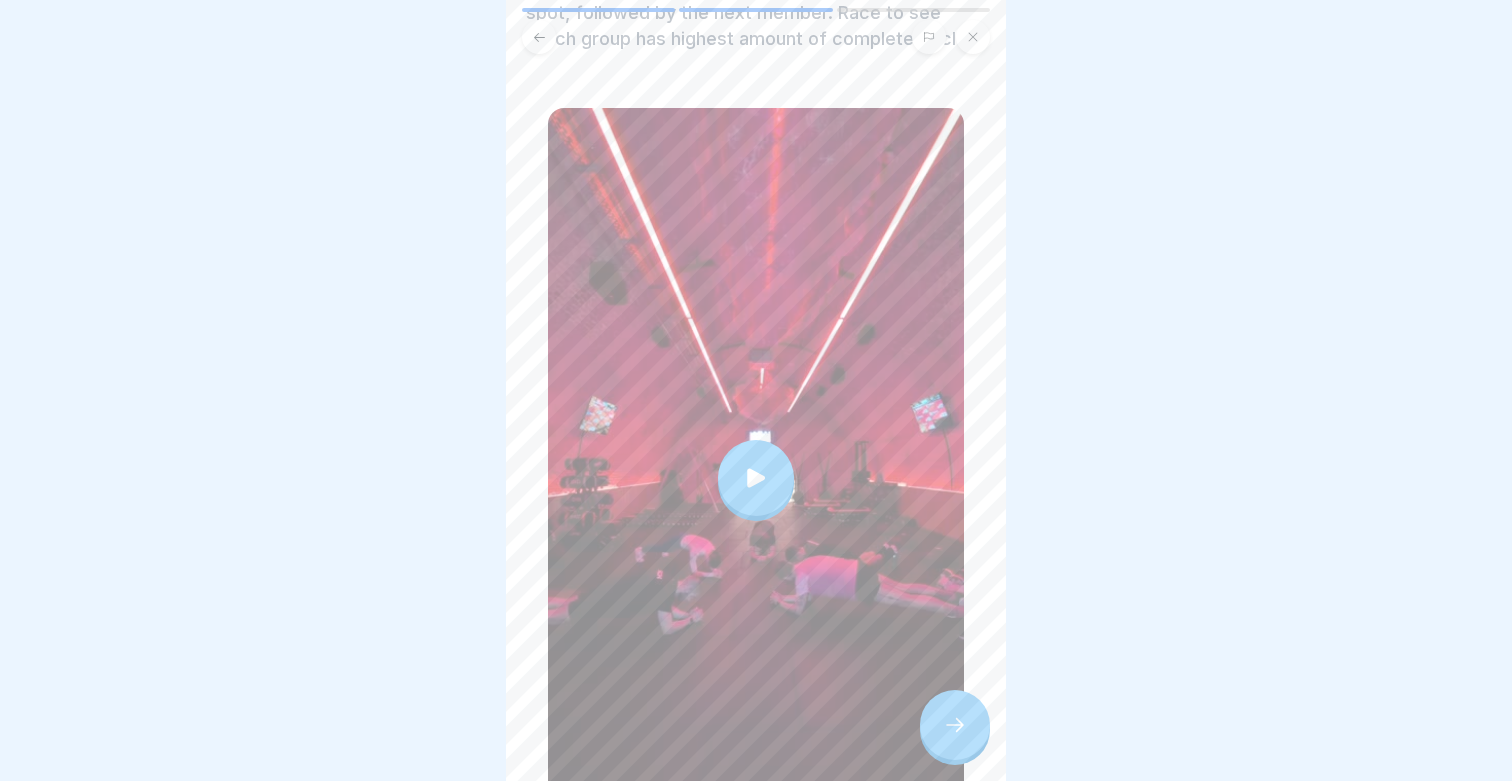 scroll, scrollTop: 197, scrollLeft: 0, axis: vertical 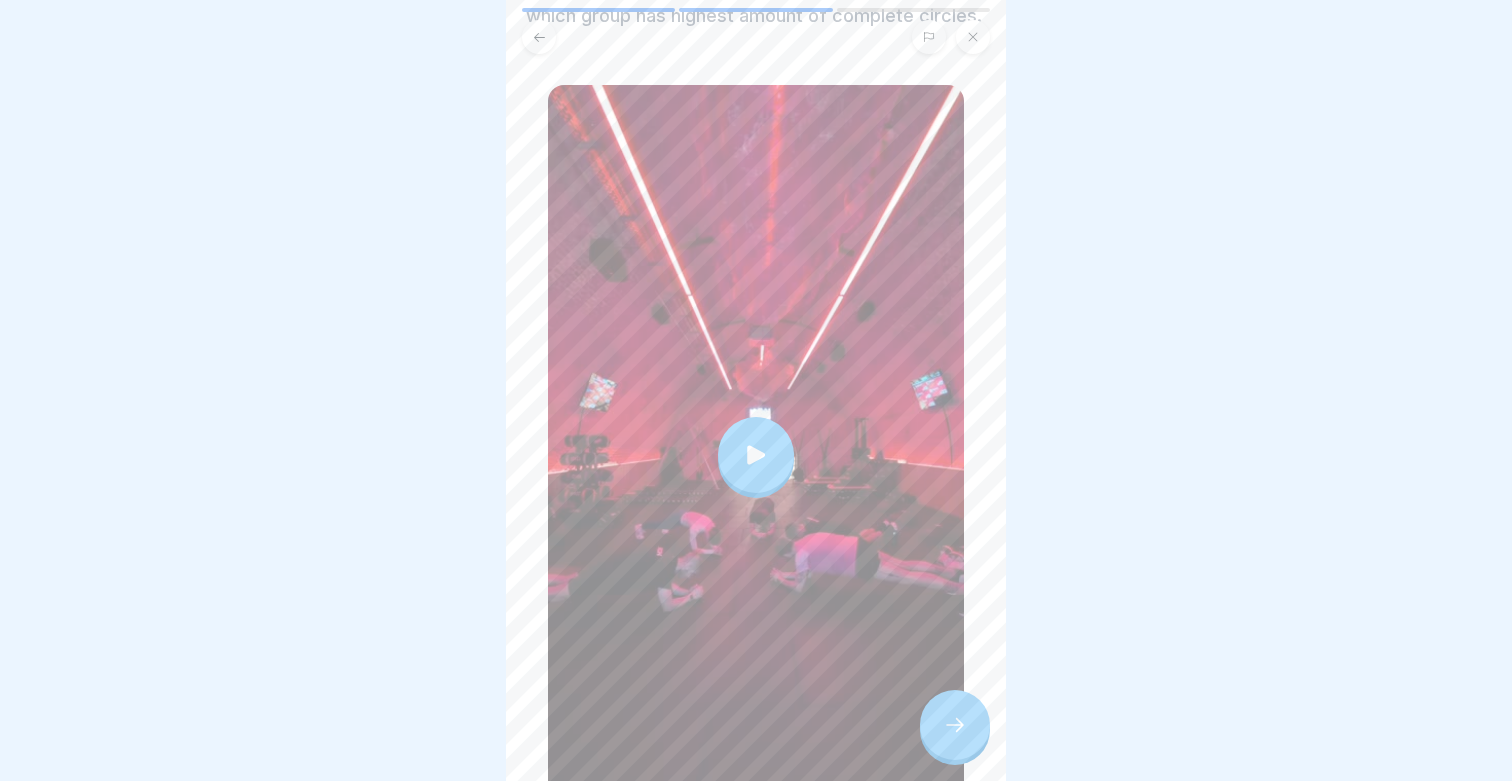 click at bounding box center [955, 725] 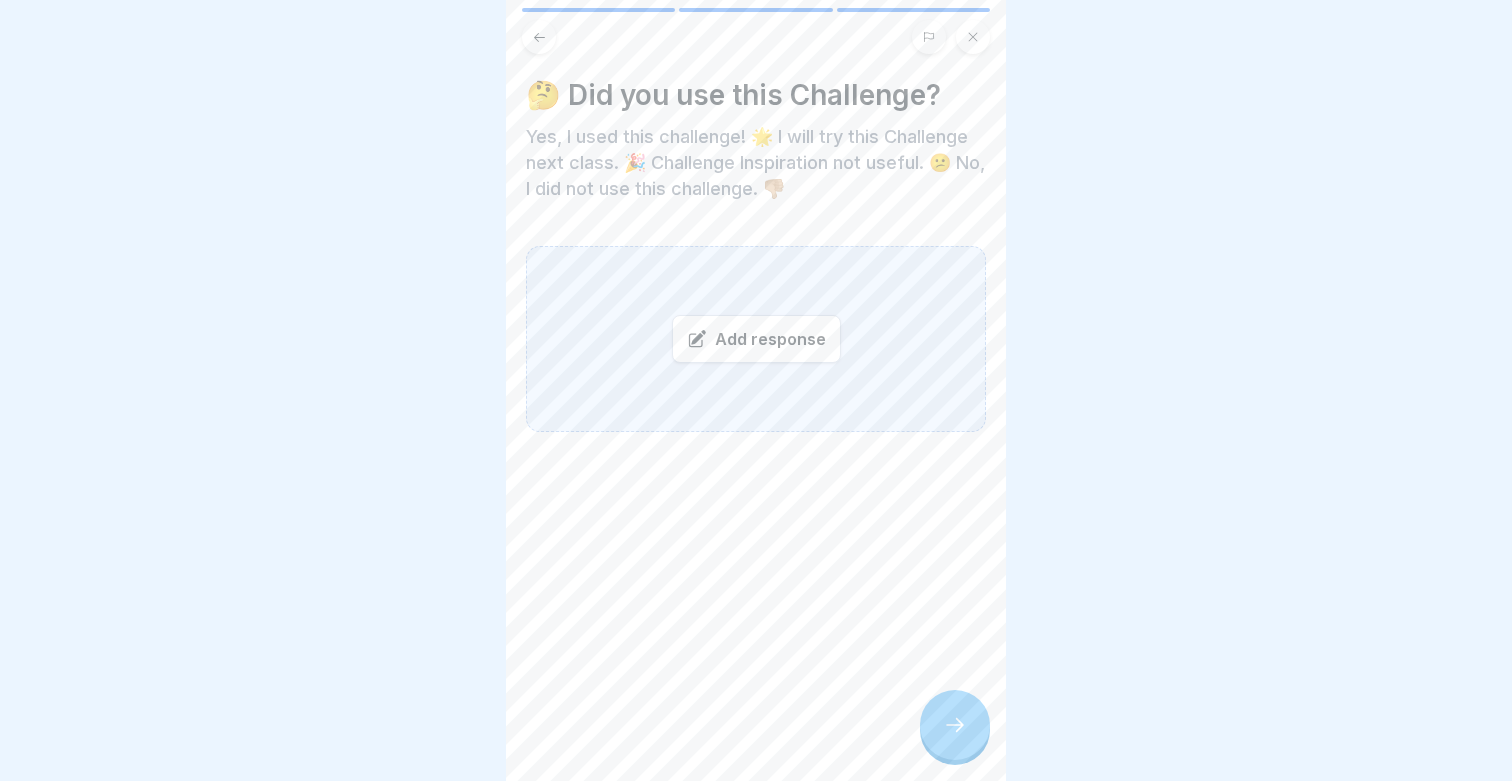 click on "Add response" at bounding box center (756, 339) 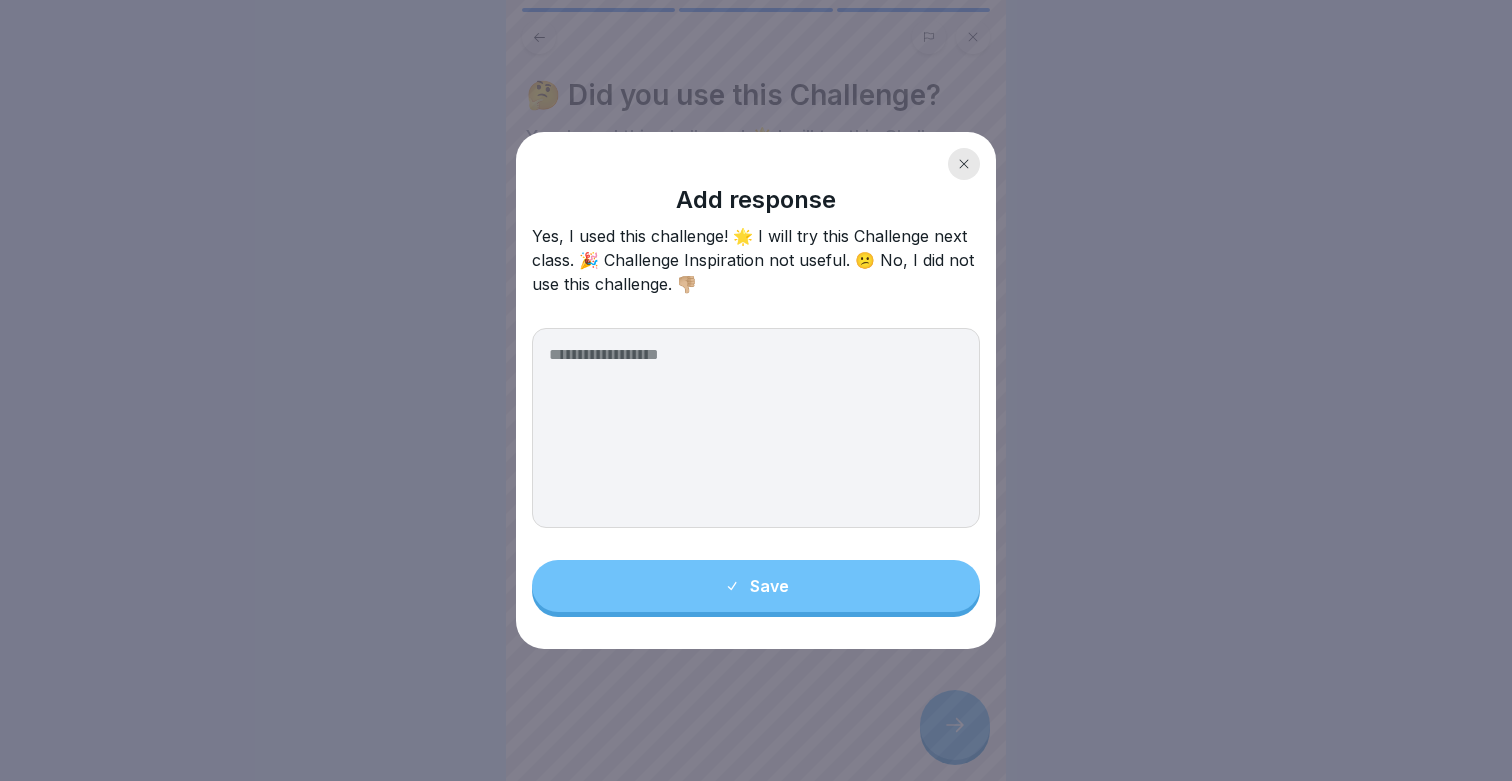 click at bounding box center [756, 428] 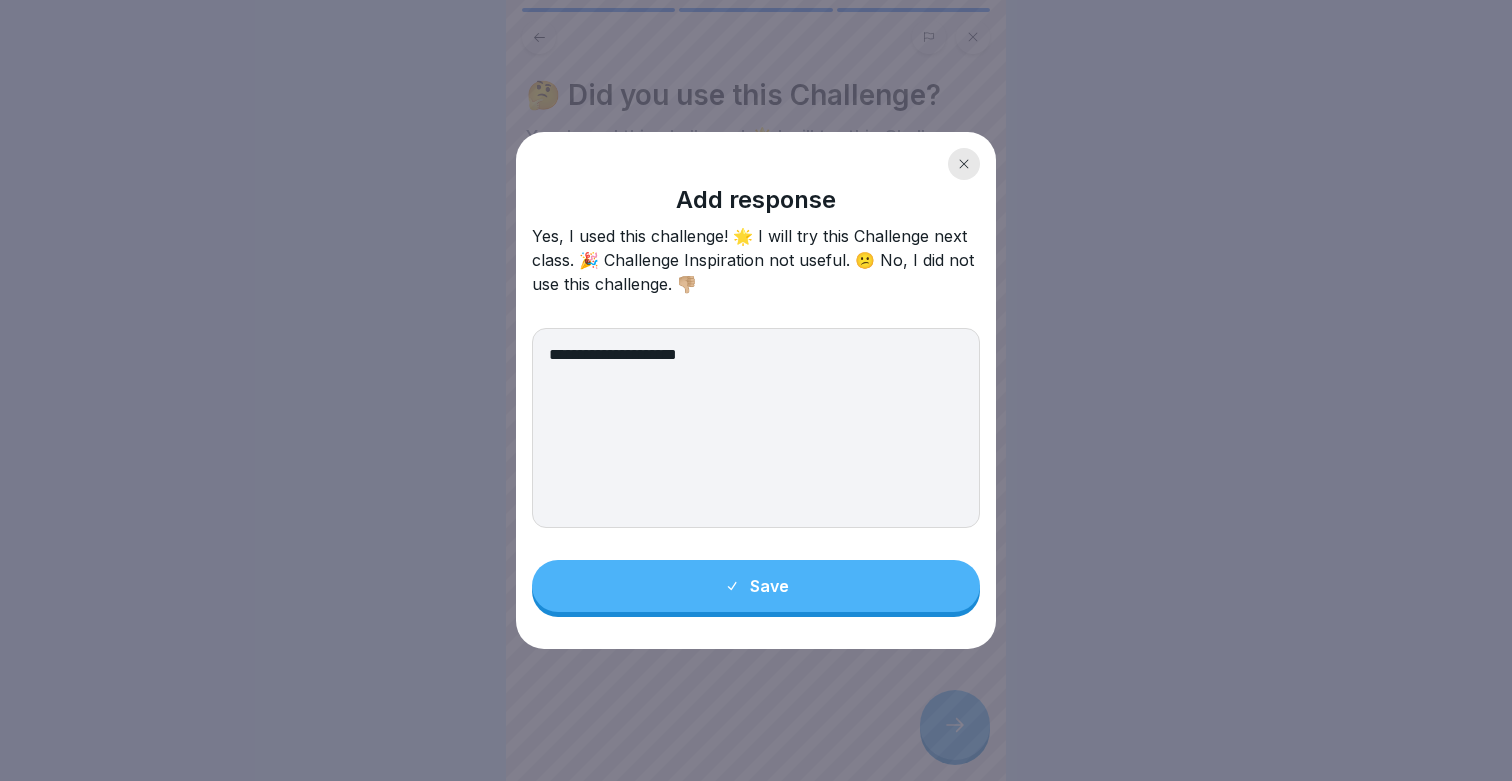 type on "**********" 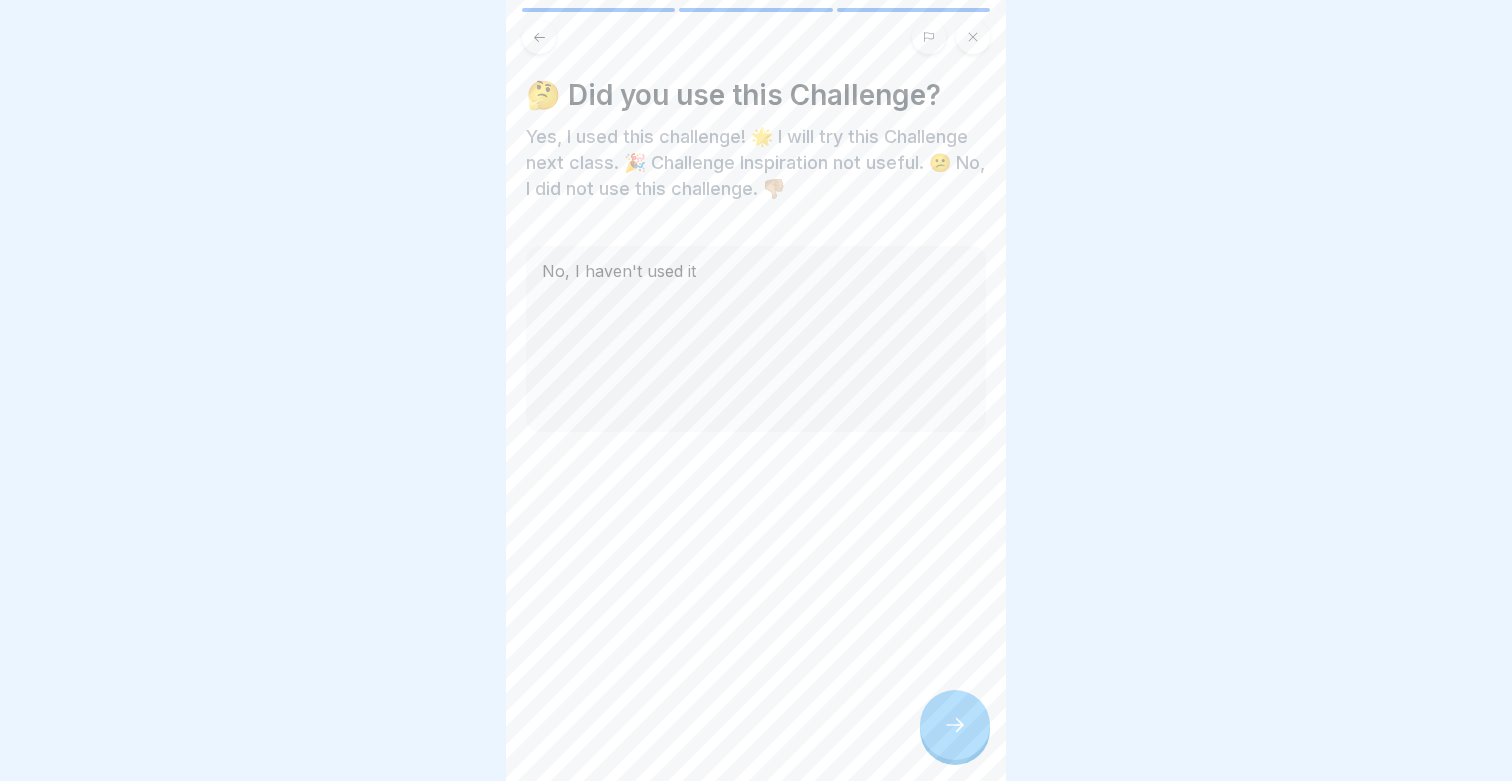 click at bounding box center (955, 725) 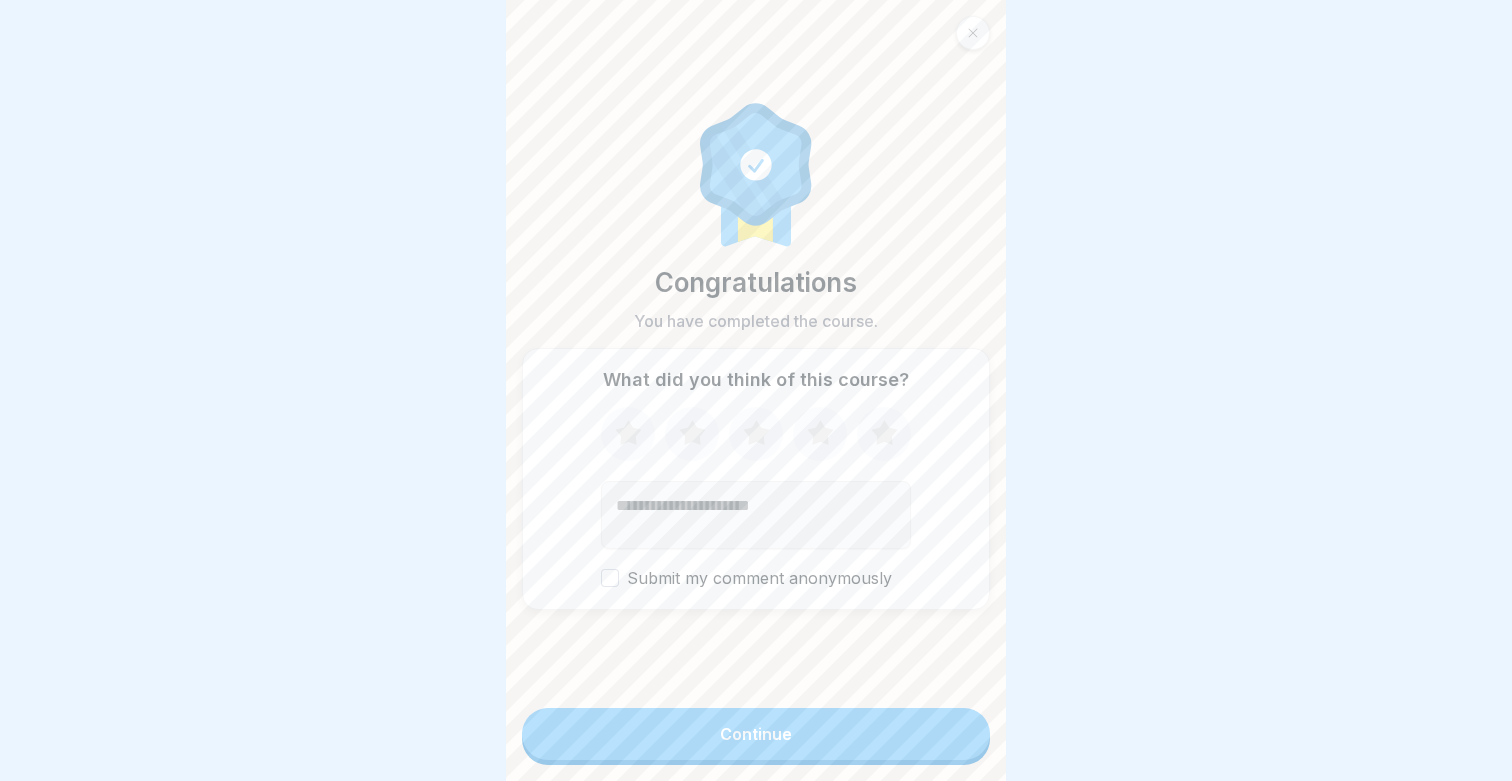 click on "Continue" at bounding box center [756, 734] 